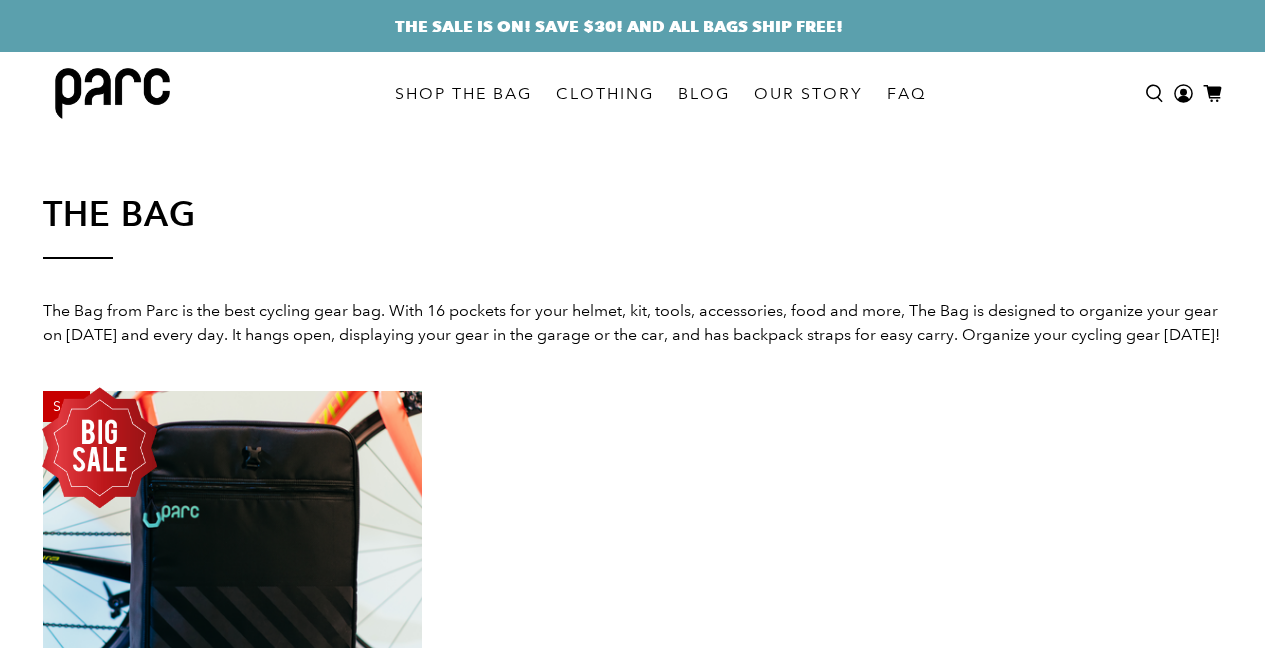 scroll, scrollTop: 0, scrollLeft: 0, axis: both 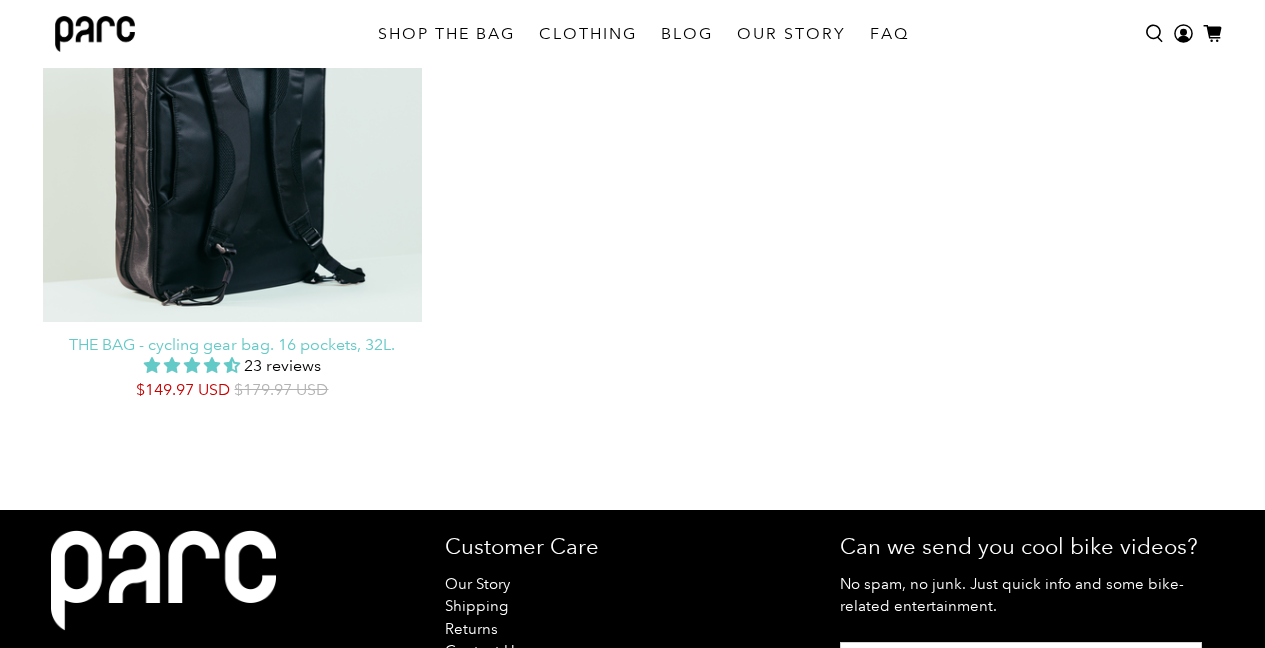 click on "Sale" at bounding box center [233, 132] 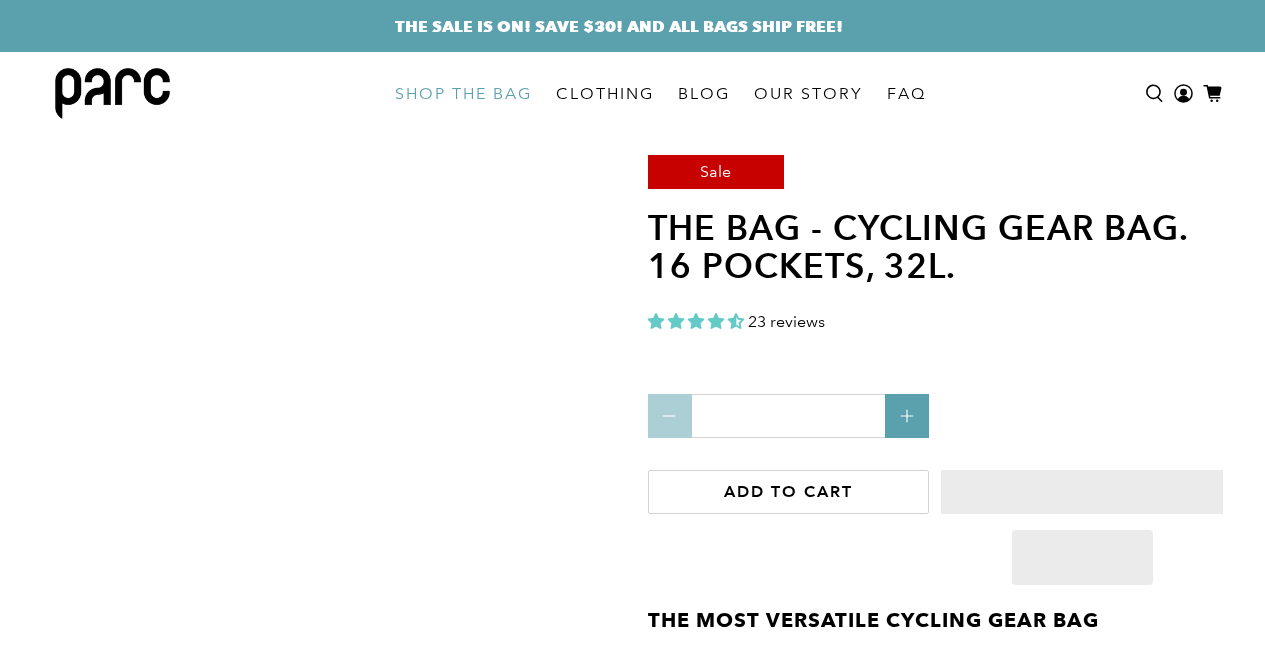 scroll, scrollTop: 0, scrollLeft: 0, axis: both 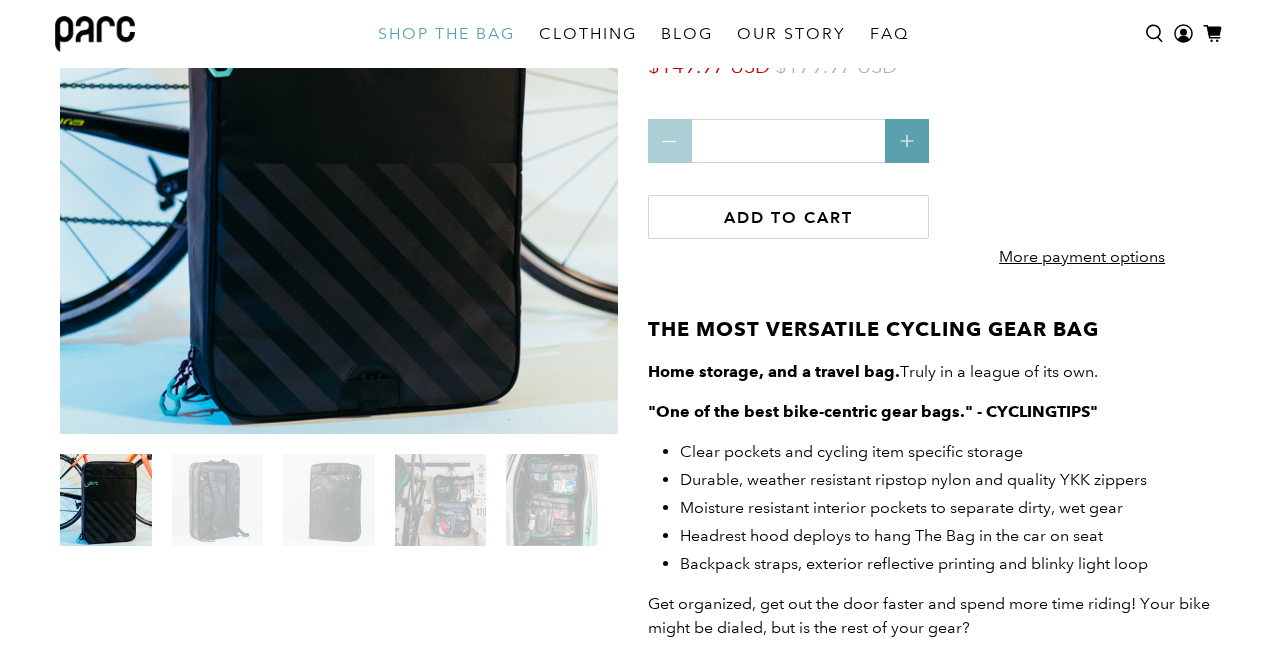 click at bounding box center [218, 500] 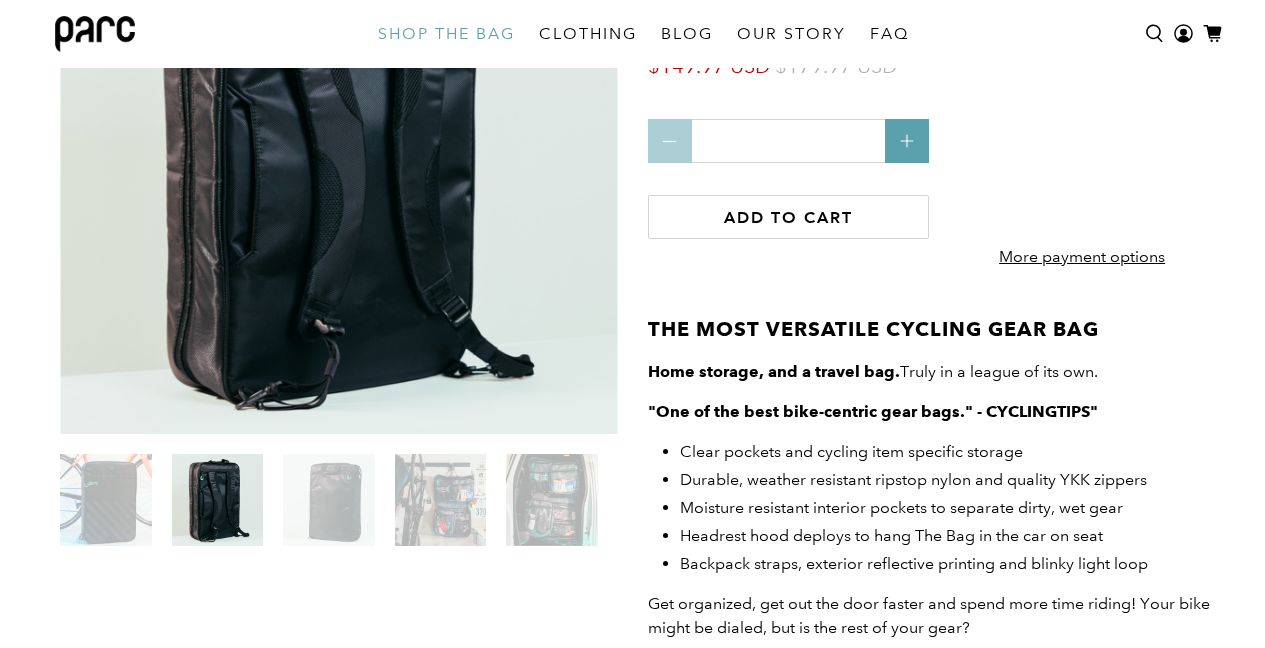 click at bounding box center (329, 500) 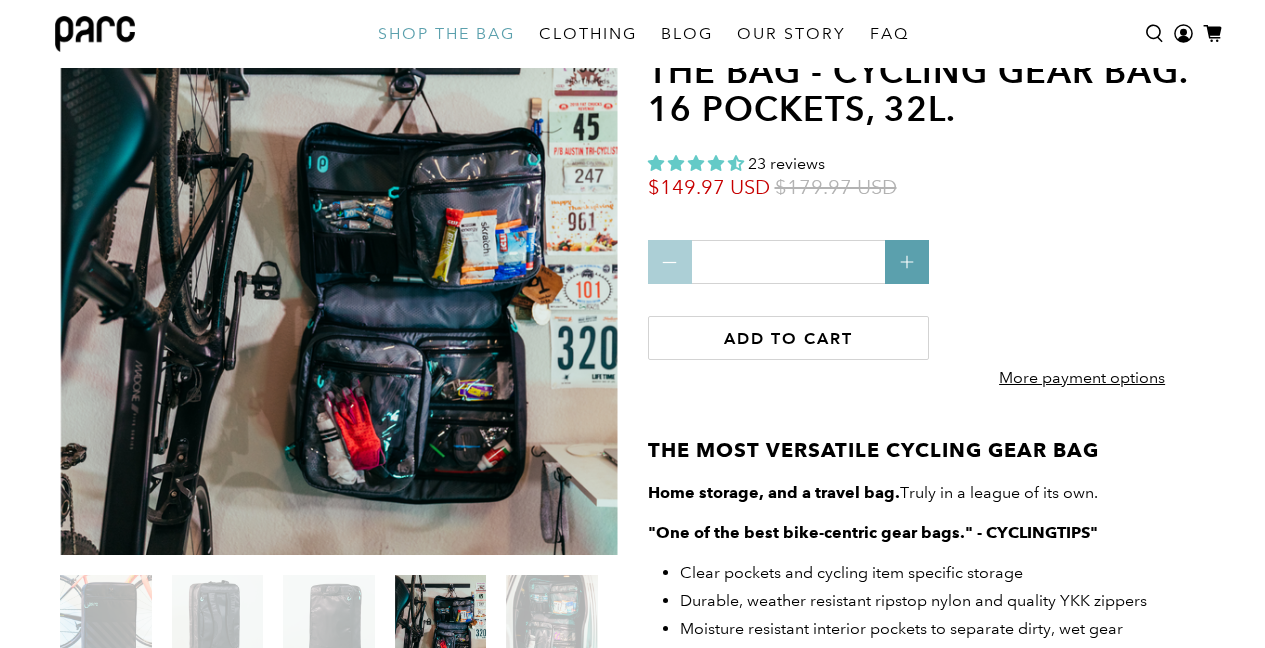 scroll, scrollTop: 140, scrollLeft: 0, axis: vertical 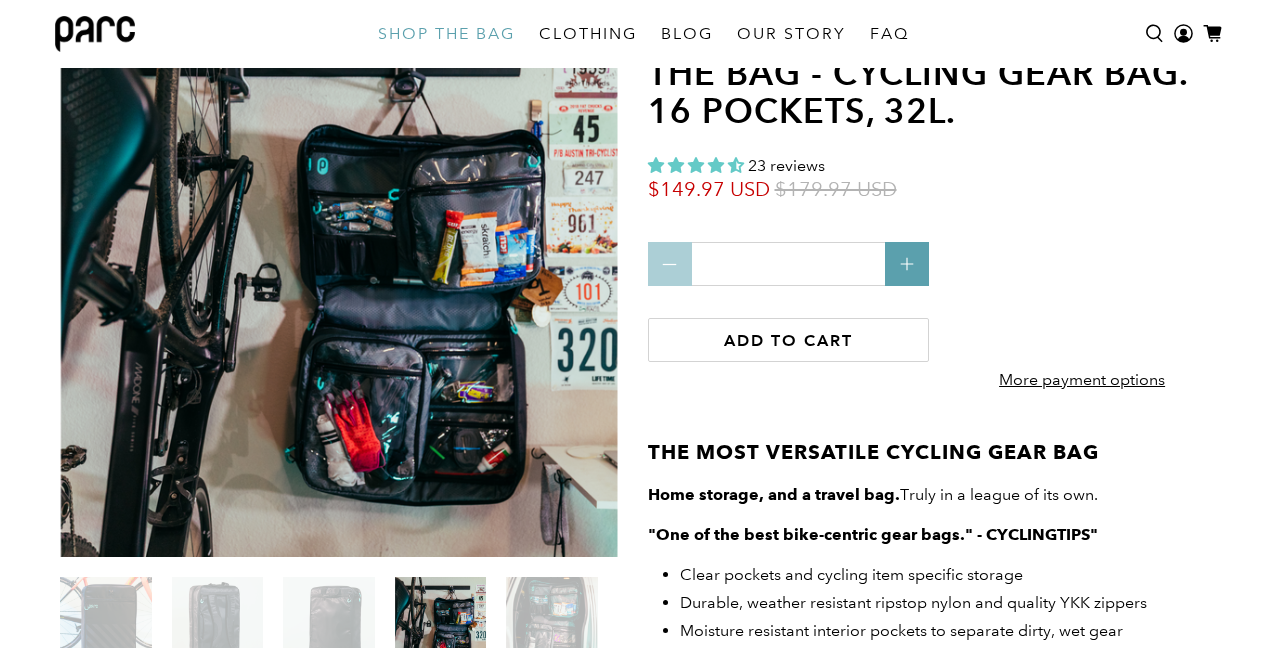 click at bounding box center [441, 623] 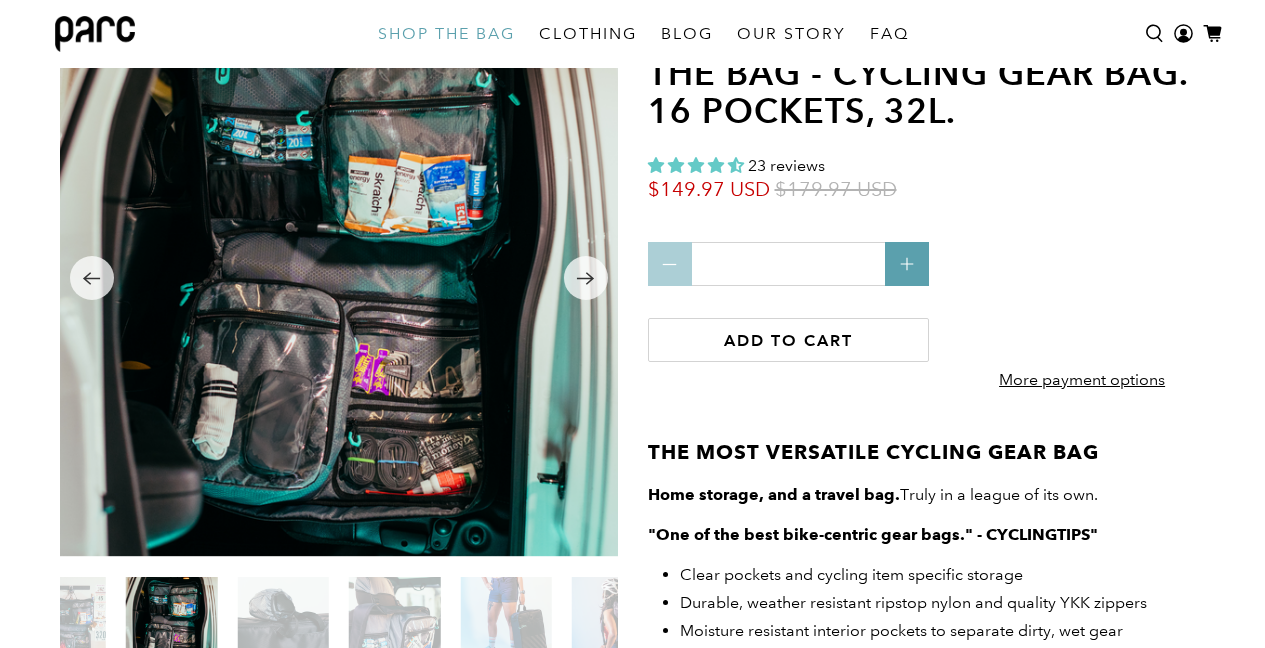 click at bounding box center [339, 279] 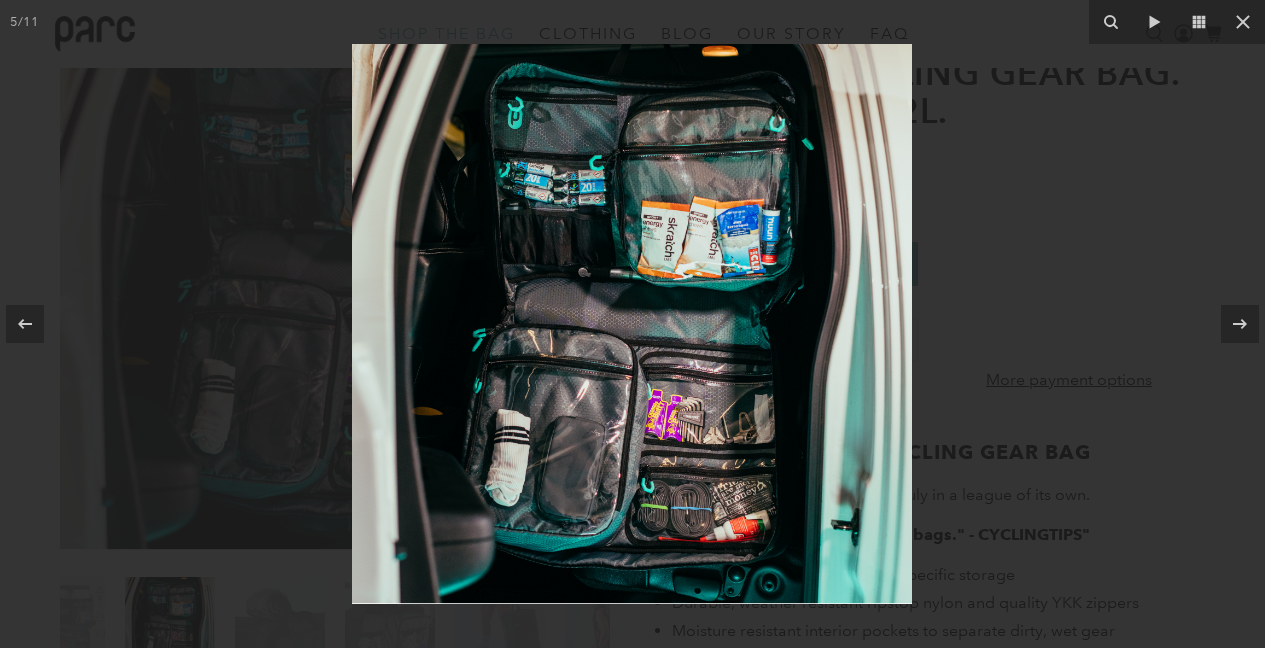 click at bounding box center (632, 324) 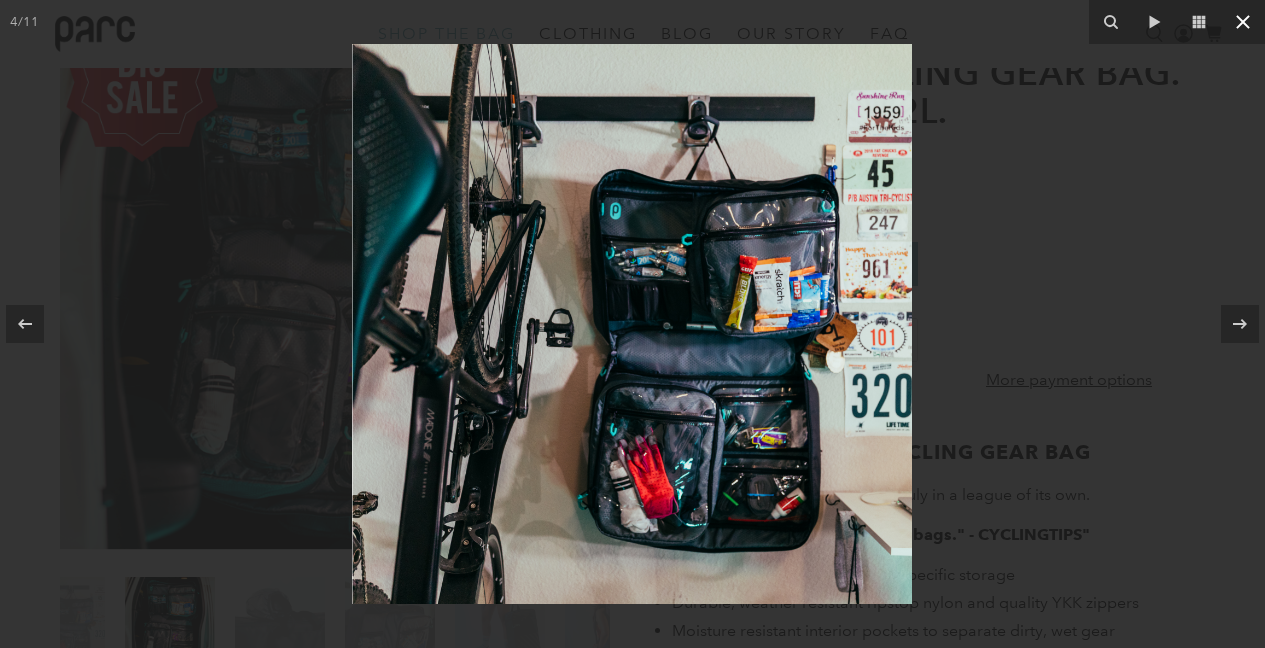click 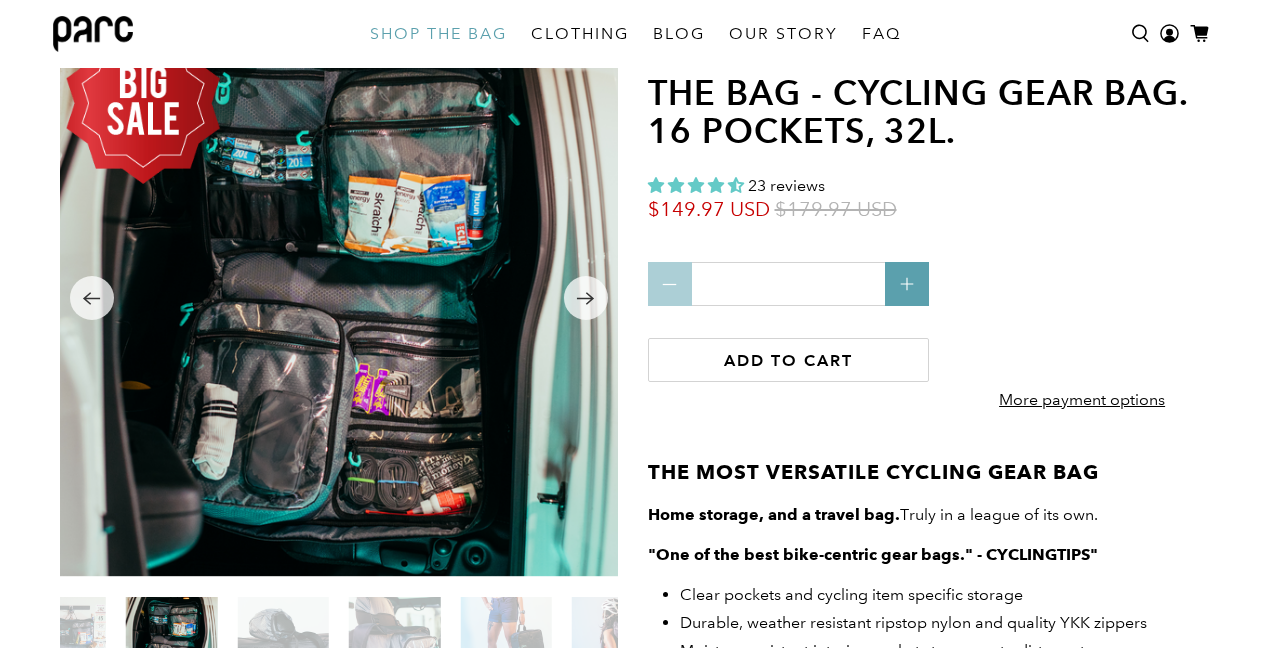 scroll, scrollTop: 0, scrollLeft: 0, axis: both 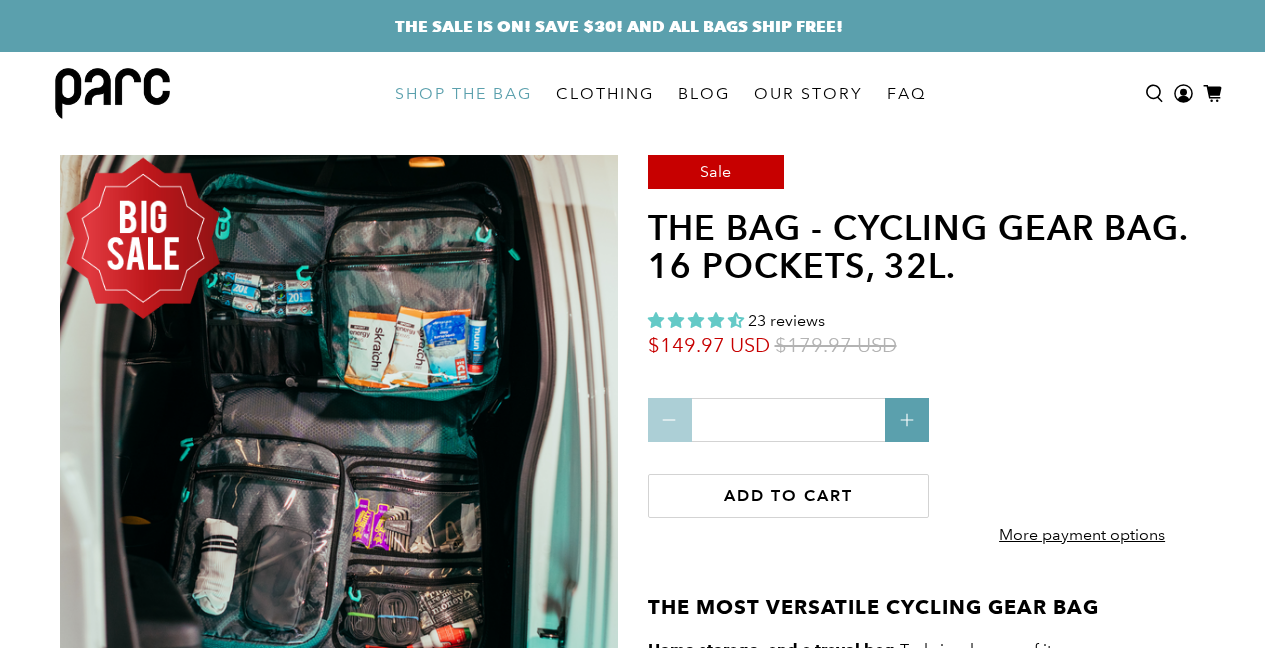 click on "SHOP THE BAG" at bounding box center (463, 94) 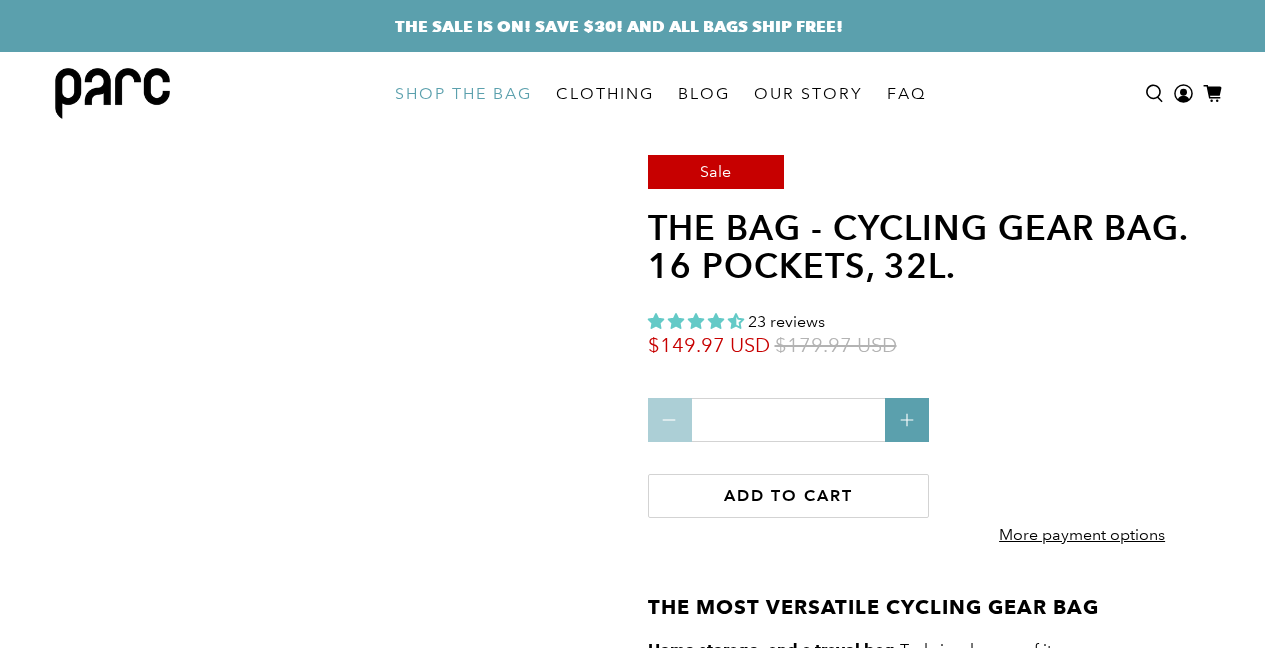 scroll, scrollTop: 0, scrollLeft: 0, axis: both 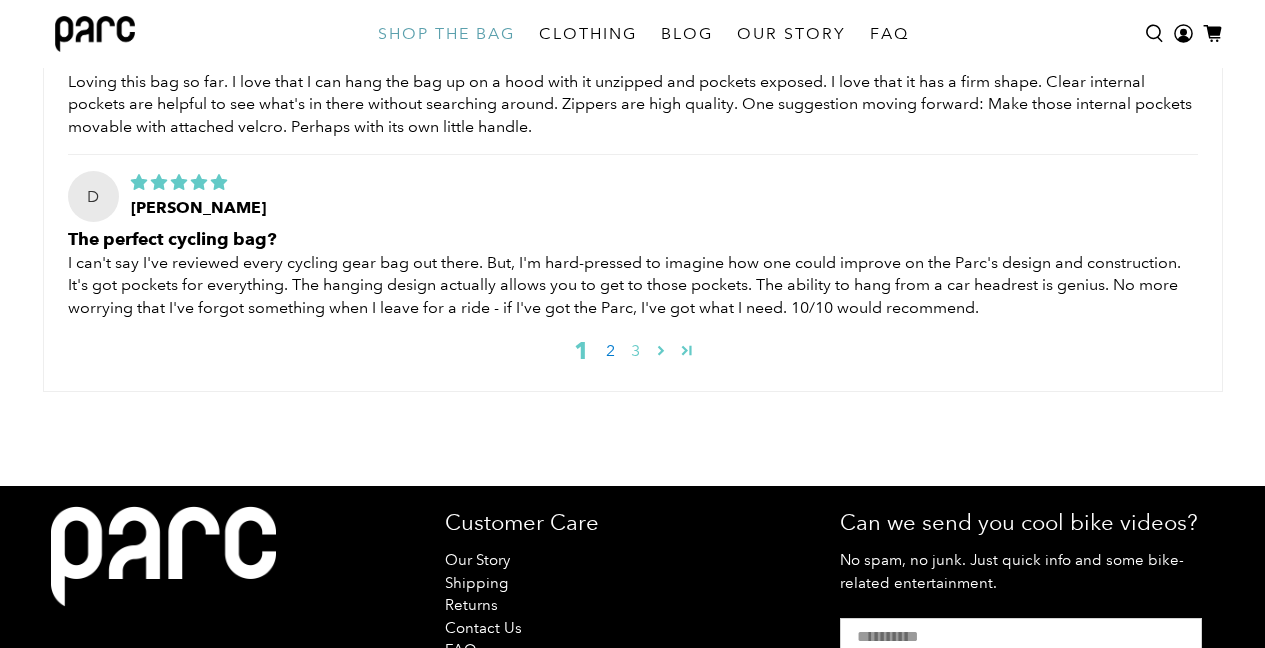 click on "2" at bounding box center (610, 351) 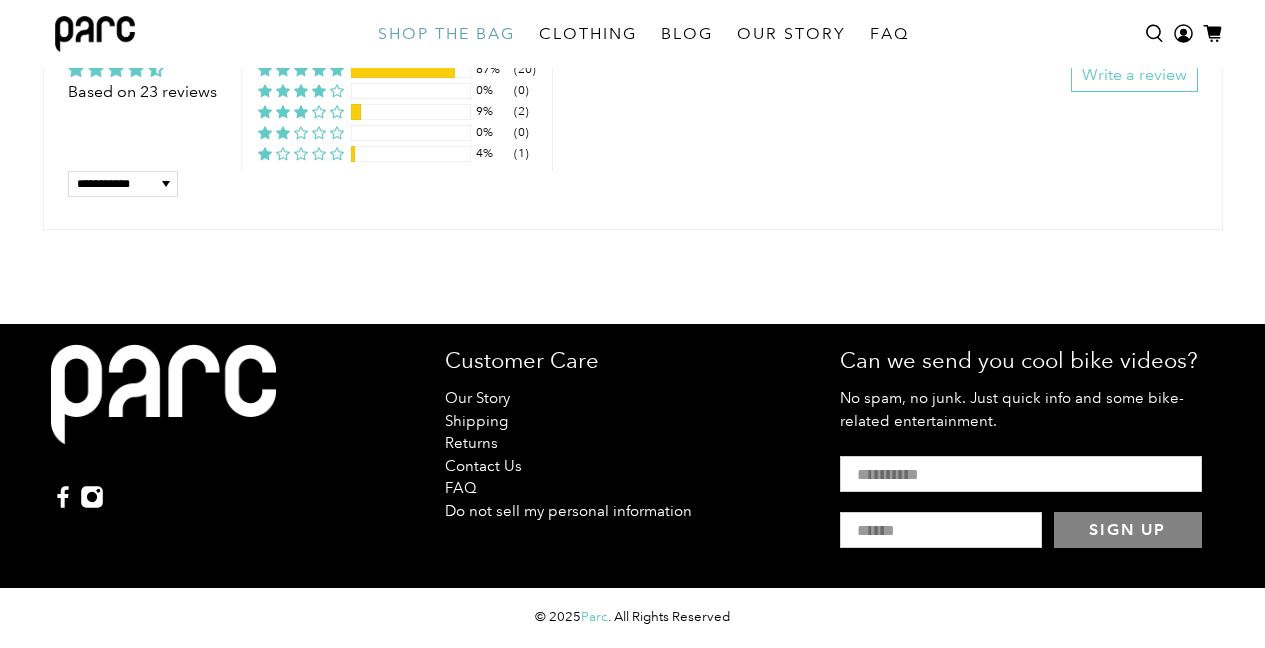 scroll, scrollTop: 5993, scrollLeft: 0, axis: vertical 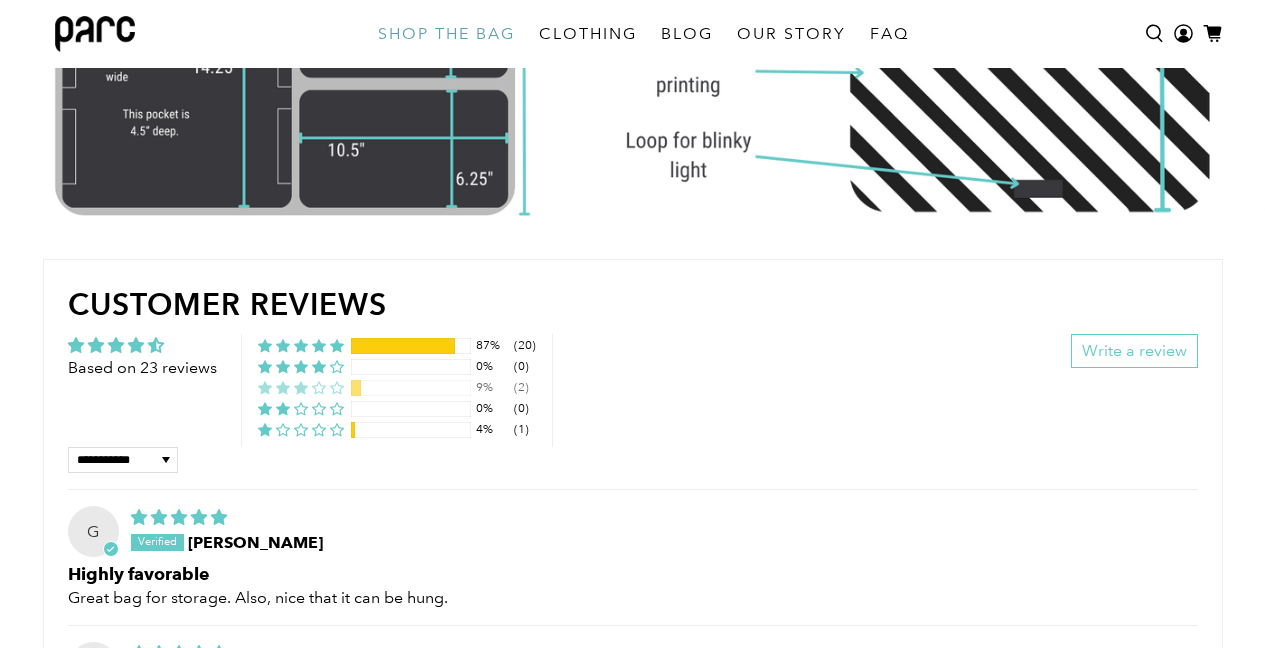 click at bounding box center [411, 388] 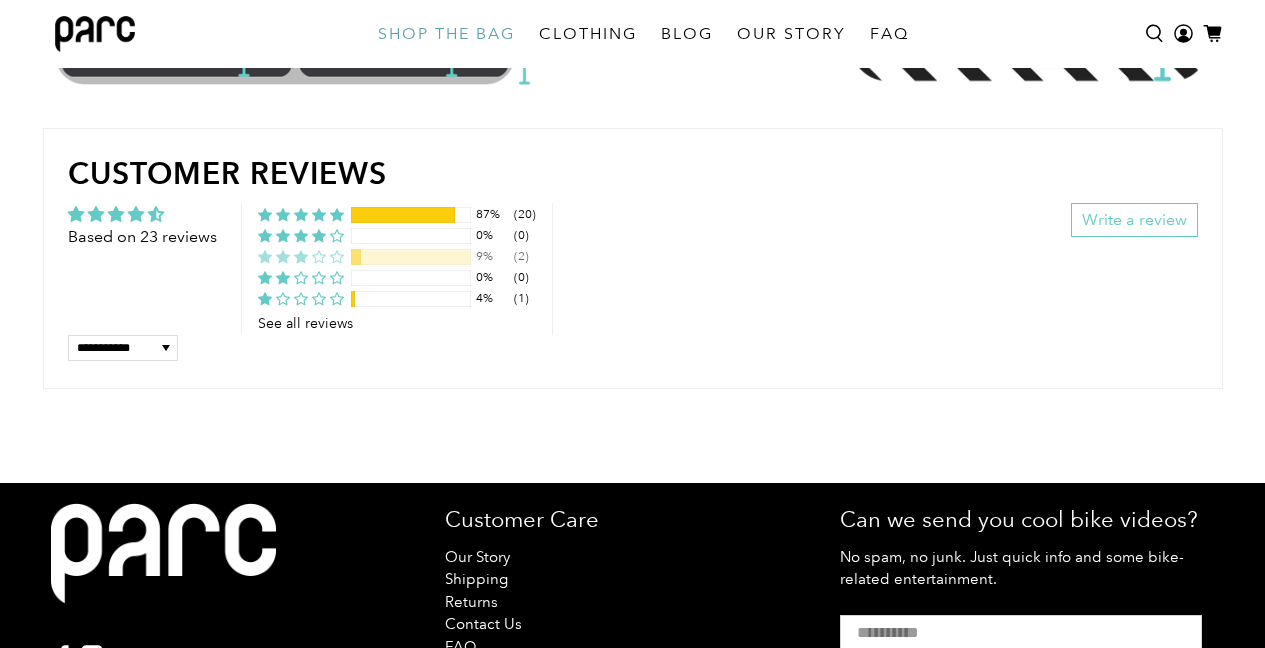 scroll, scrollTop: 6062, scrollLeft: 0, axis: vertical 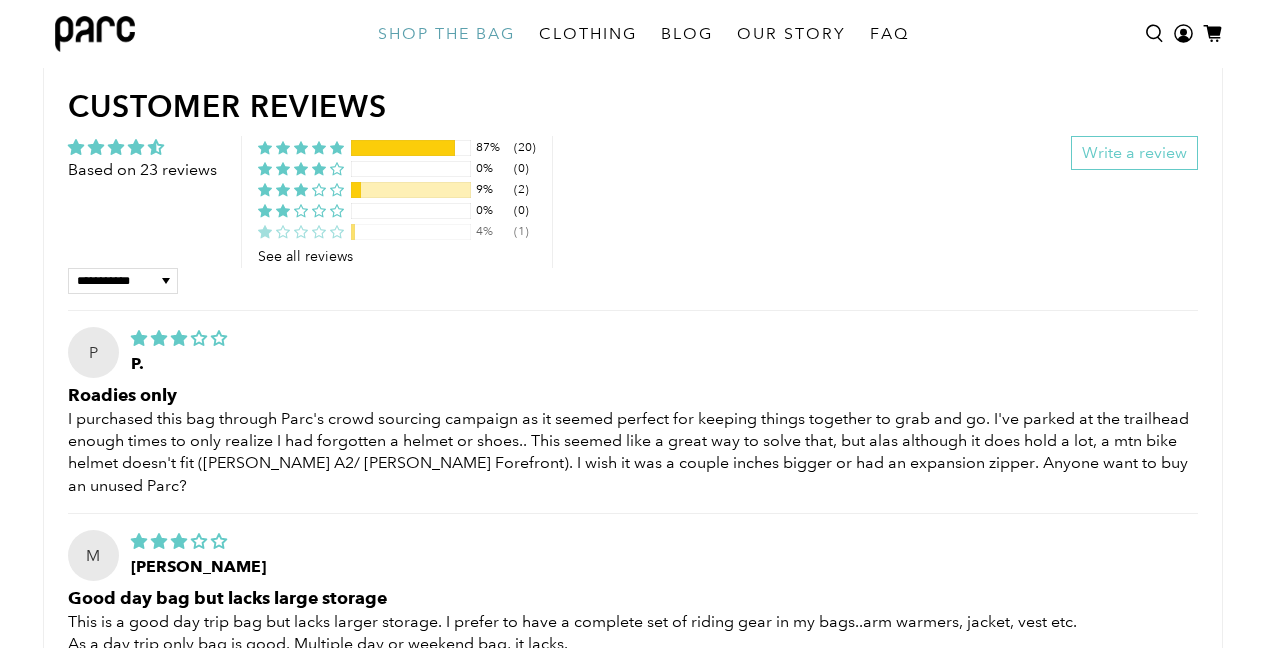 click at bounding box center [411, 232] 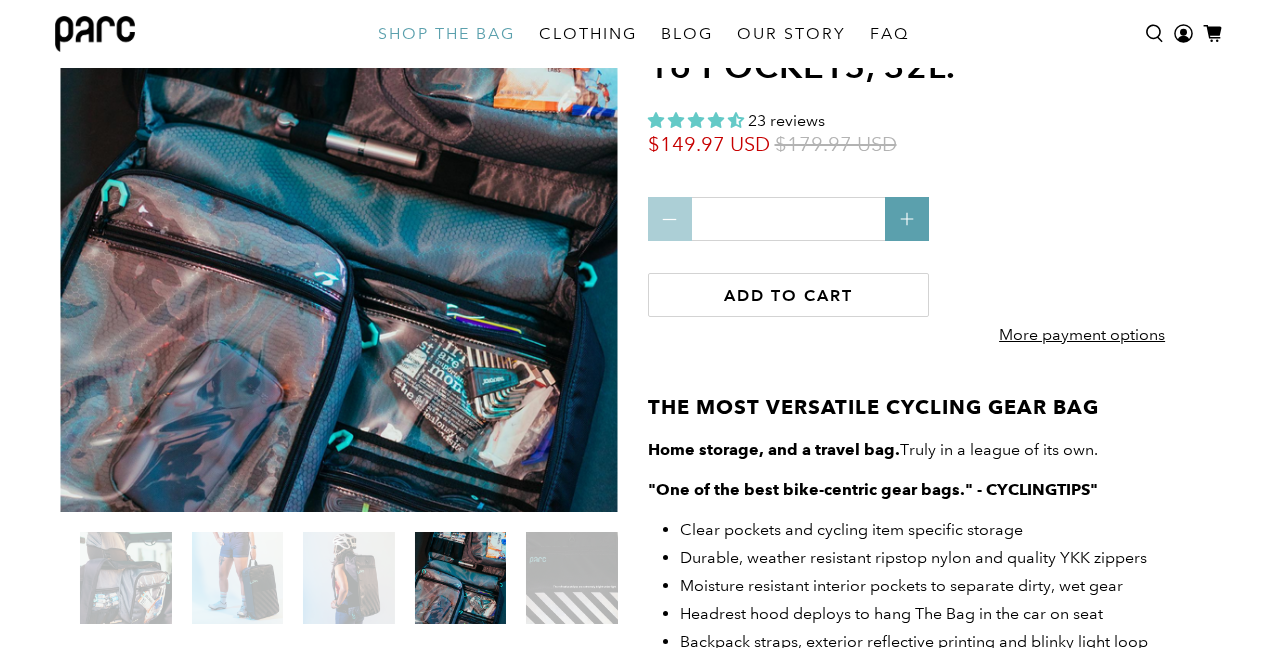 scroll, scrollTop: 0, scrollLeft: 0, axis: both 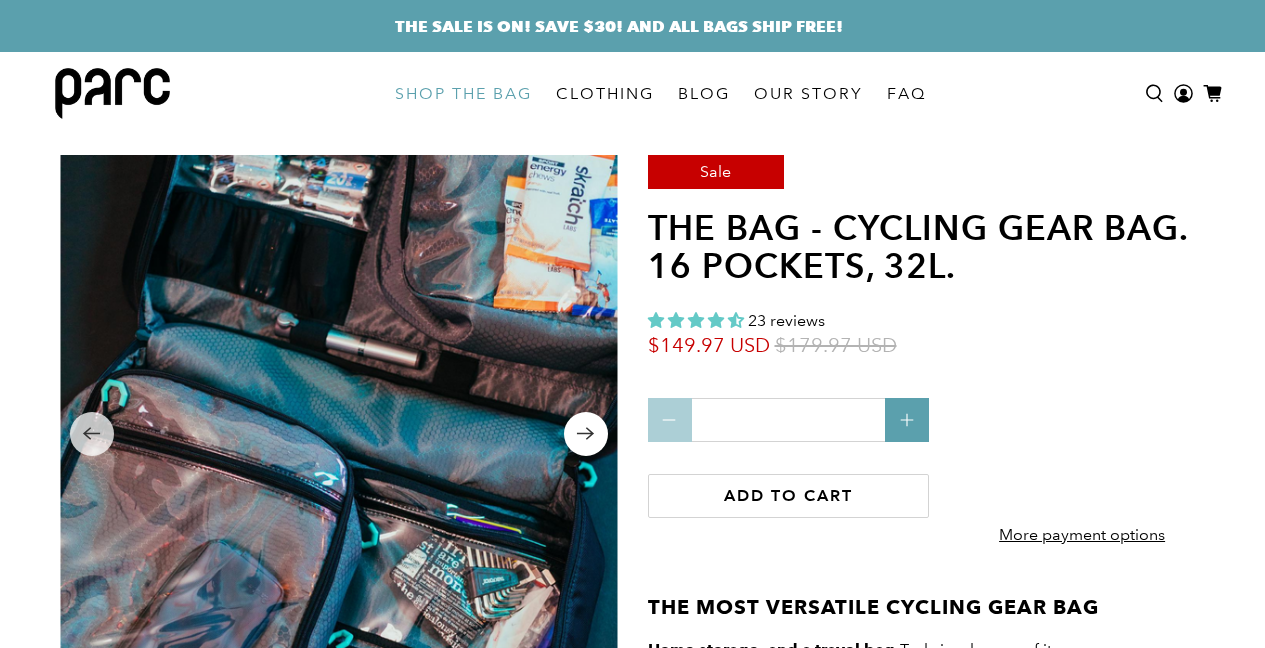 click 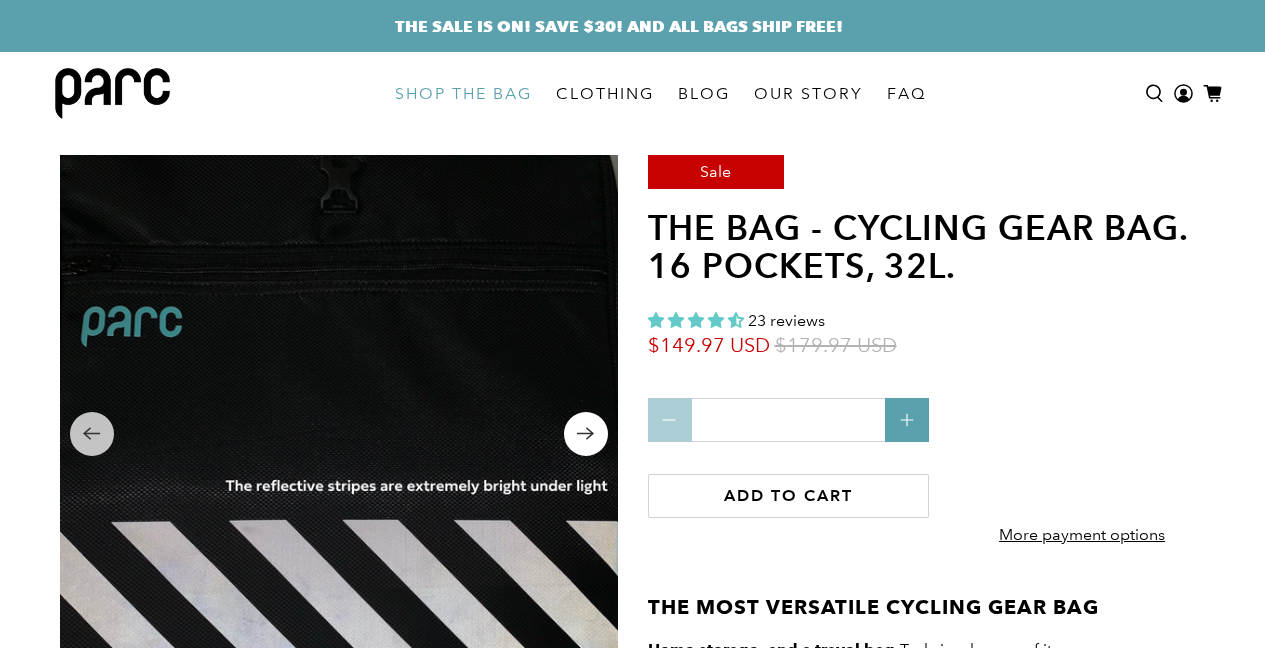 click 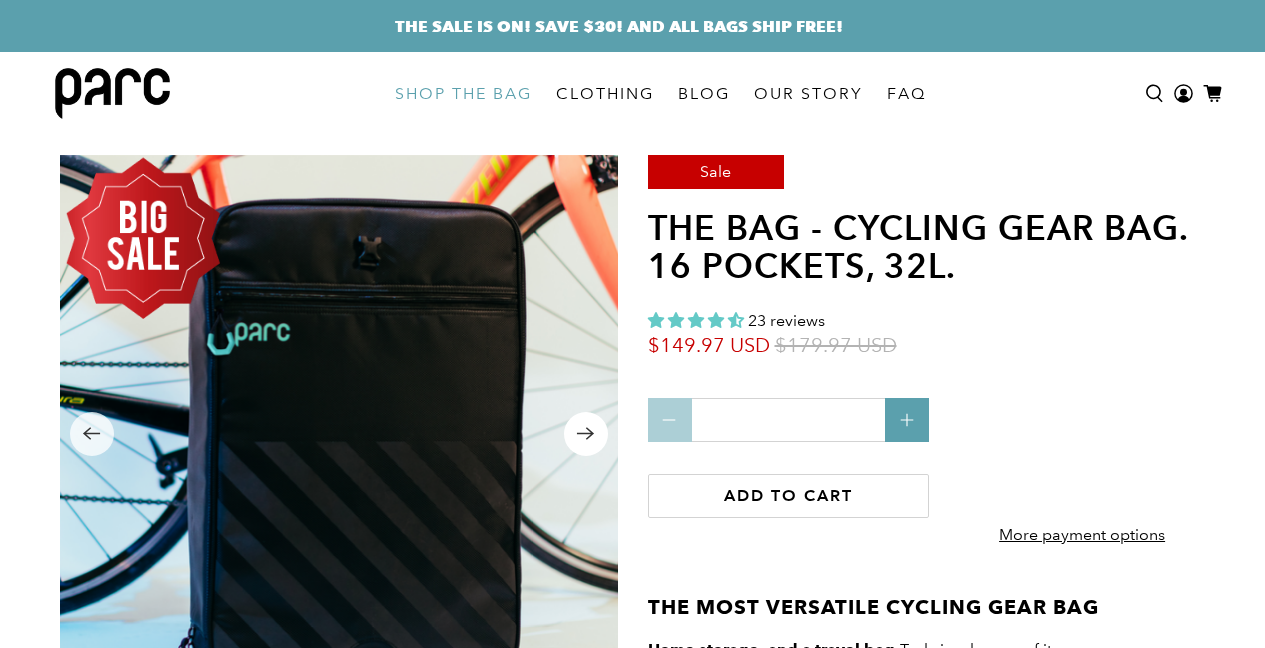 click 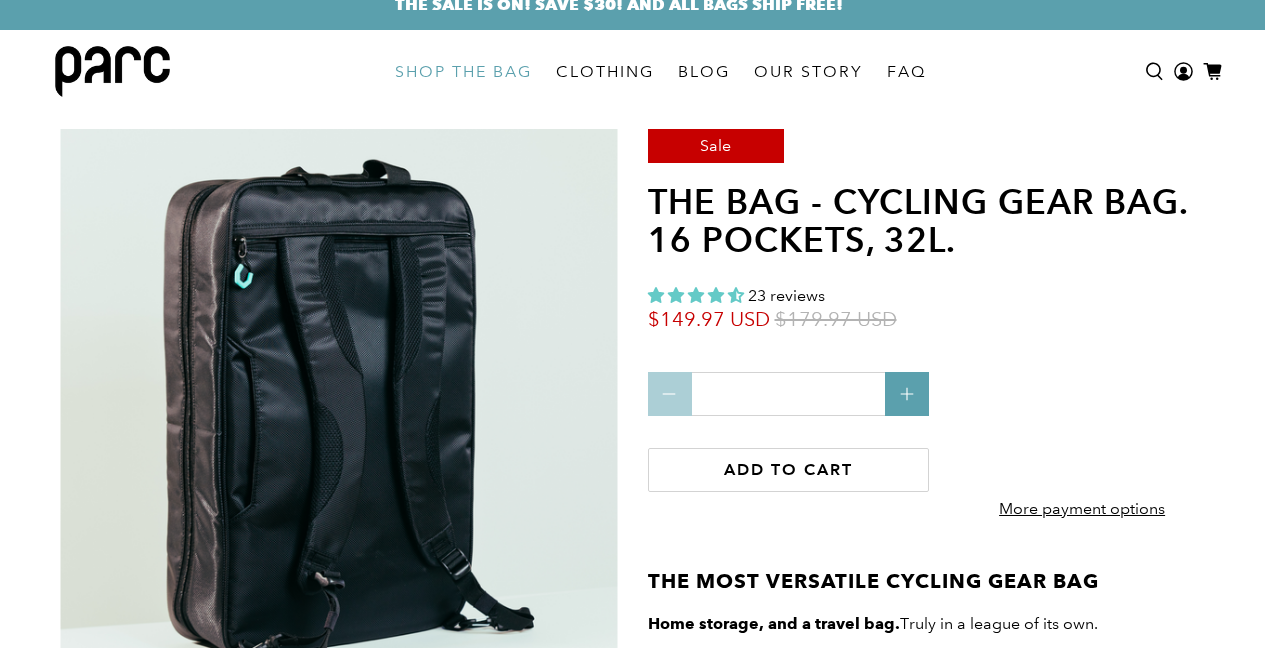 scroll, scrollTop: 16, scrollLeft: 0, axis: vertical 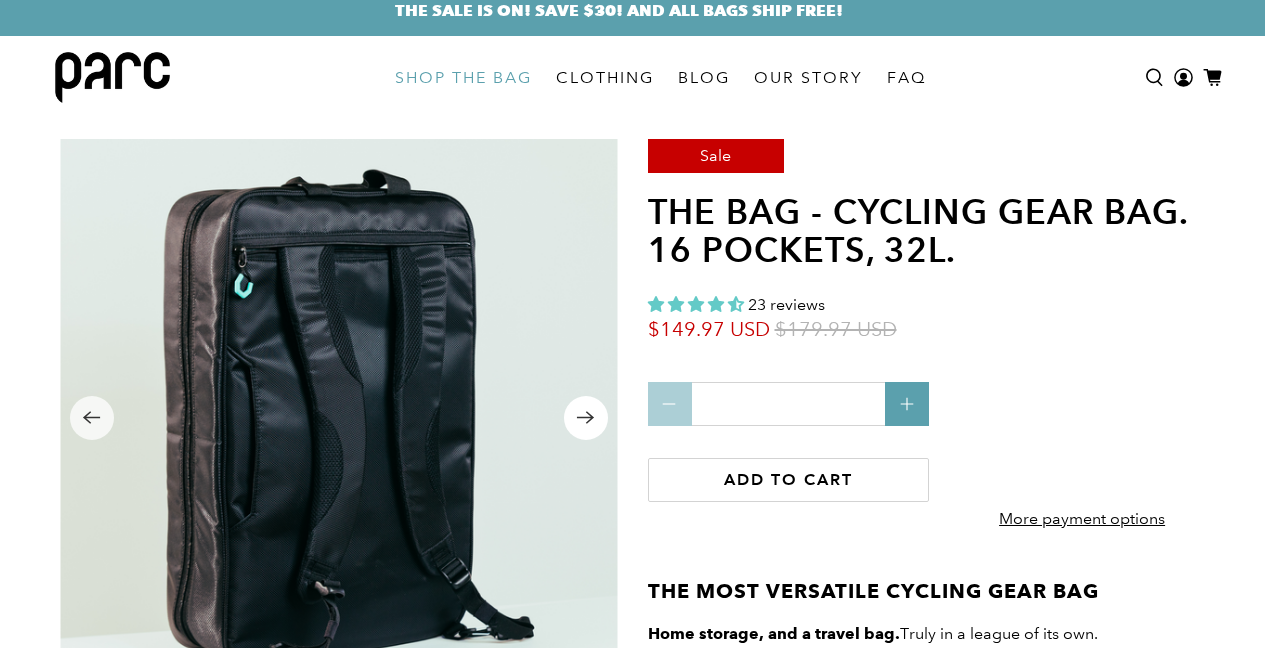click 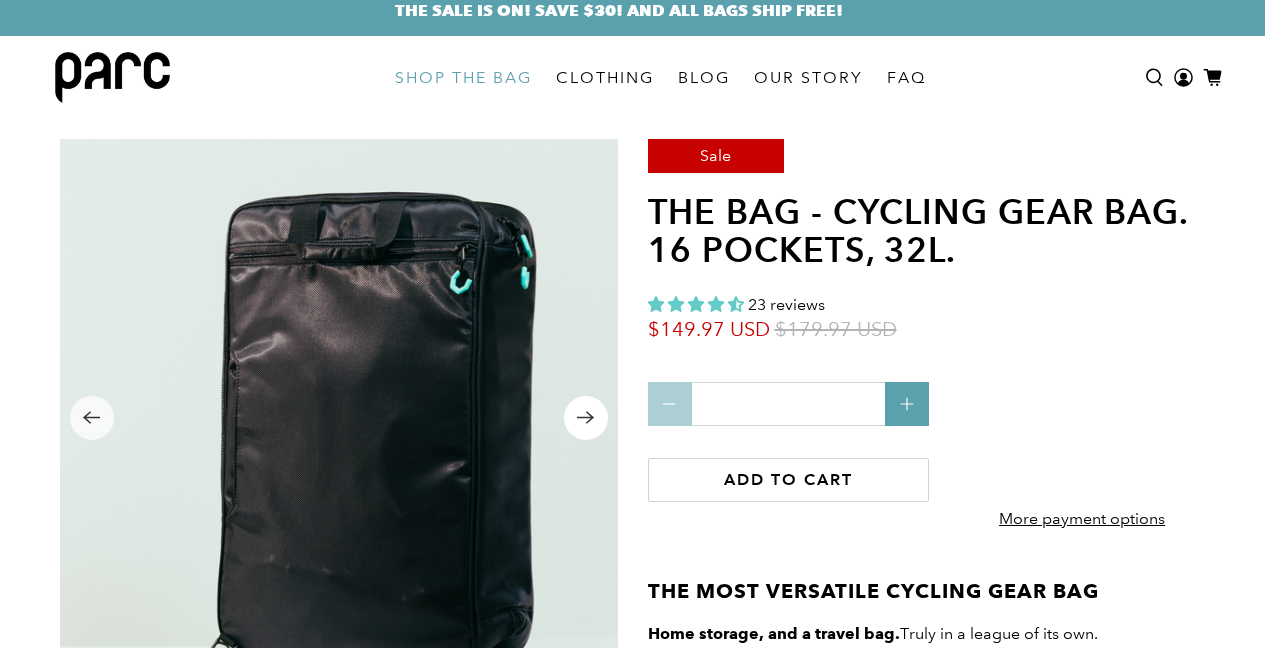 click 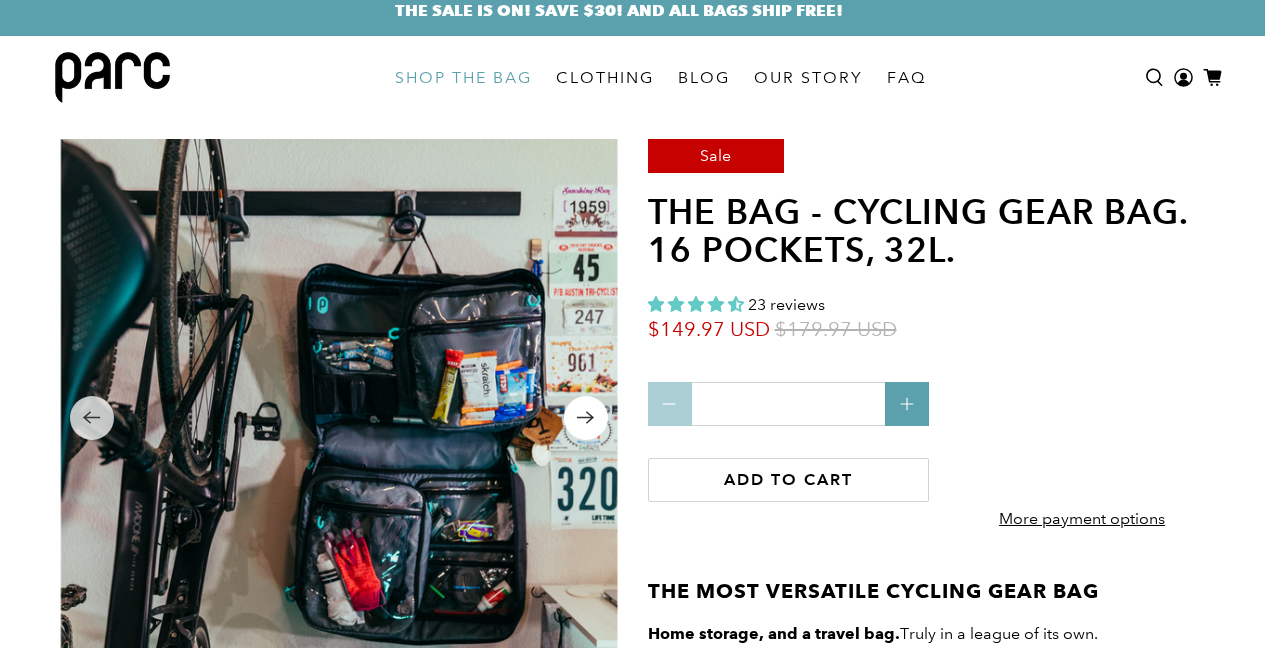 click 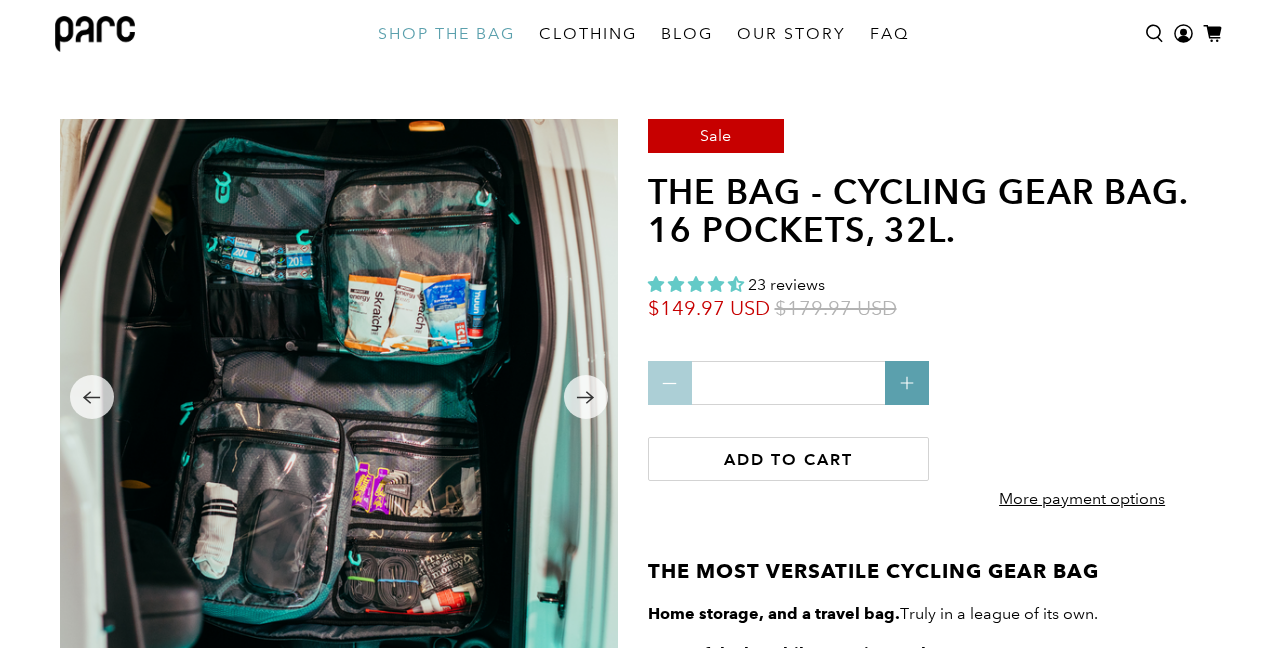 scroll, scrollTop: 0, scrollLeft: 0, axis: both 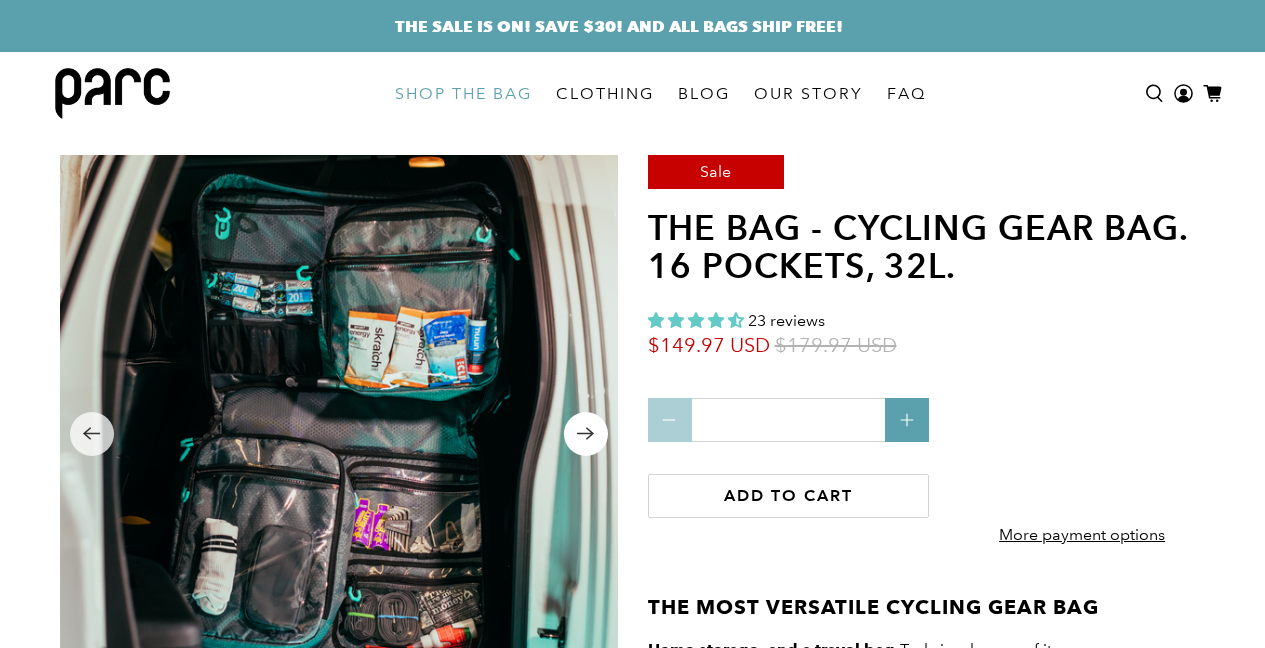 click 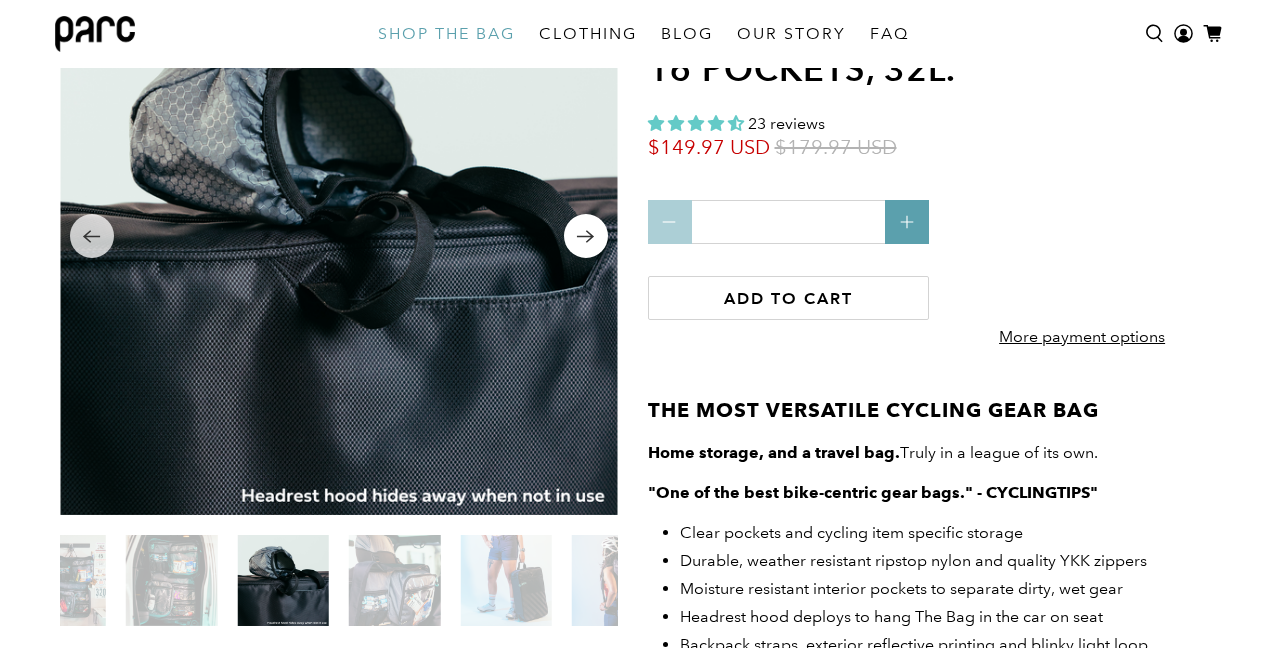 scroll, scrollTop: 198, scrollLeft: 0, axis: vertical 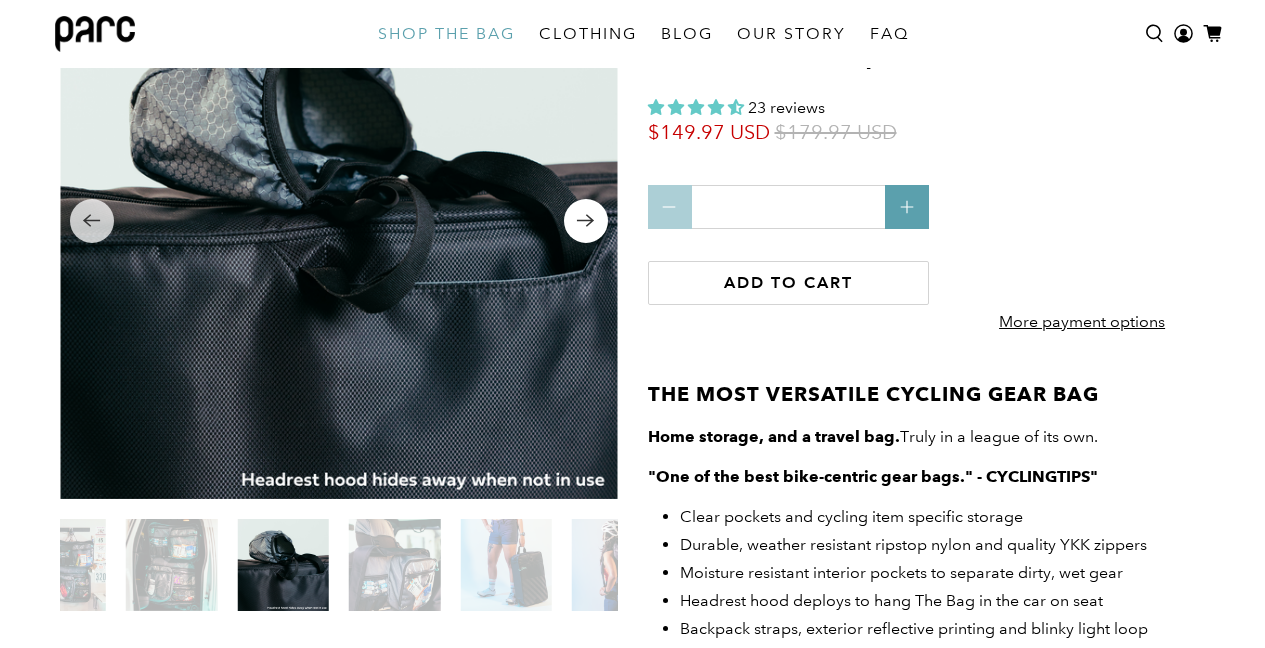 click 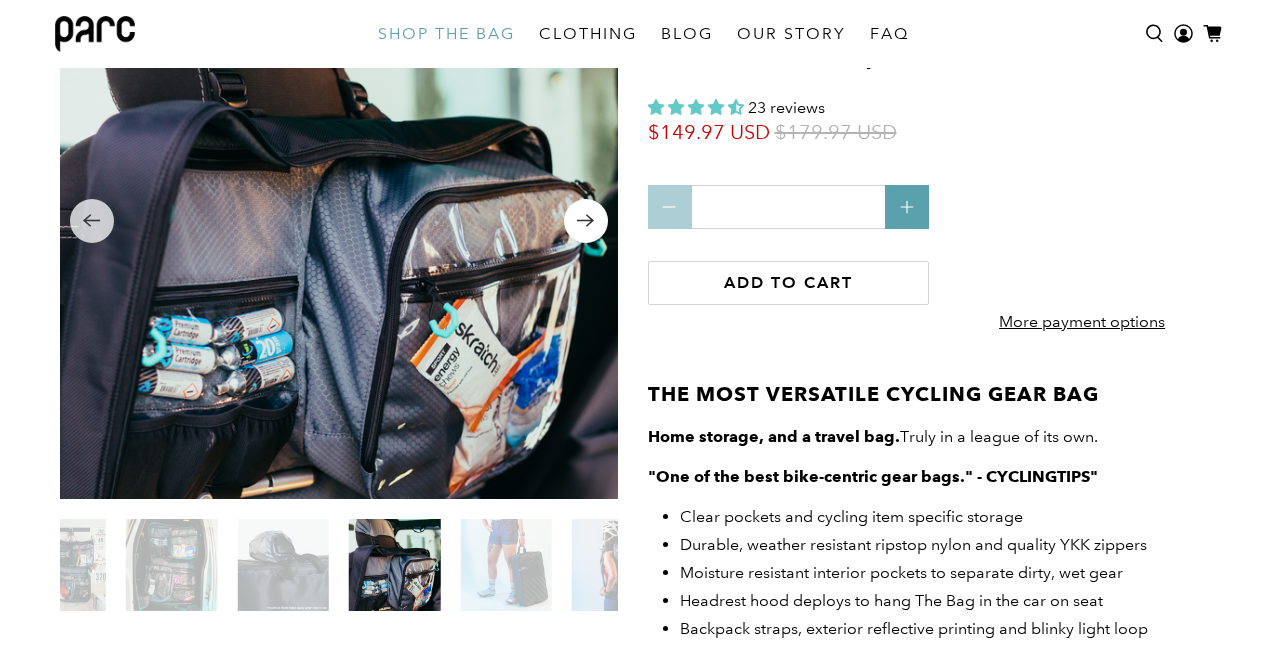 click 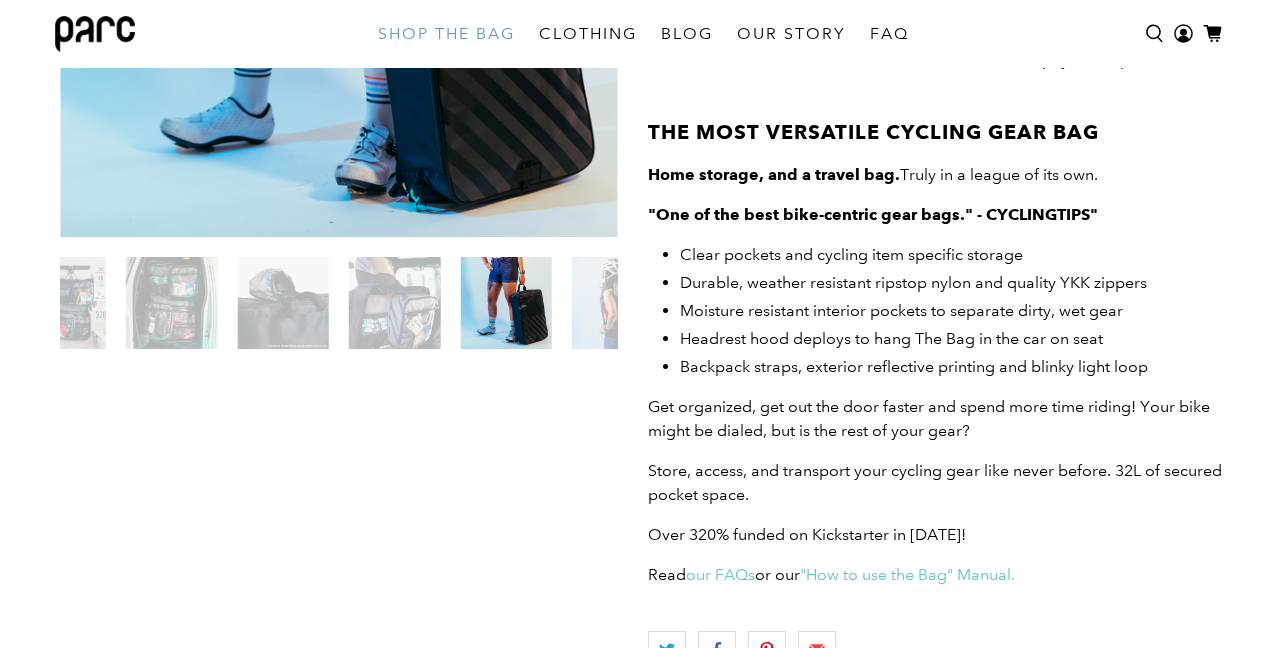 scroll, scrollTop: 462, scrollLeft: 0, axis: vertical 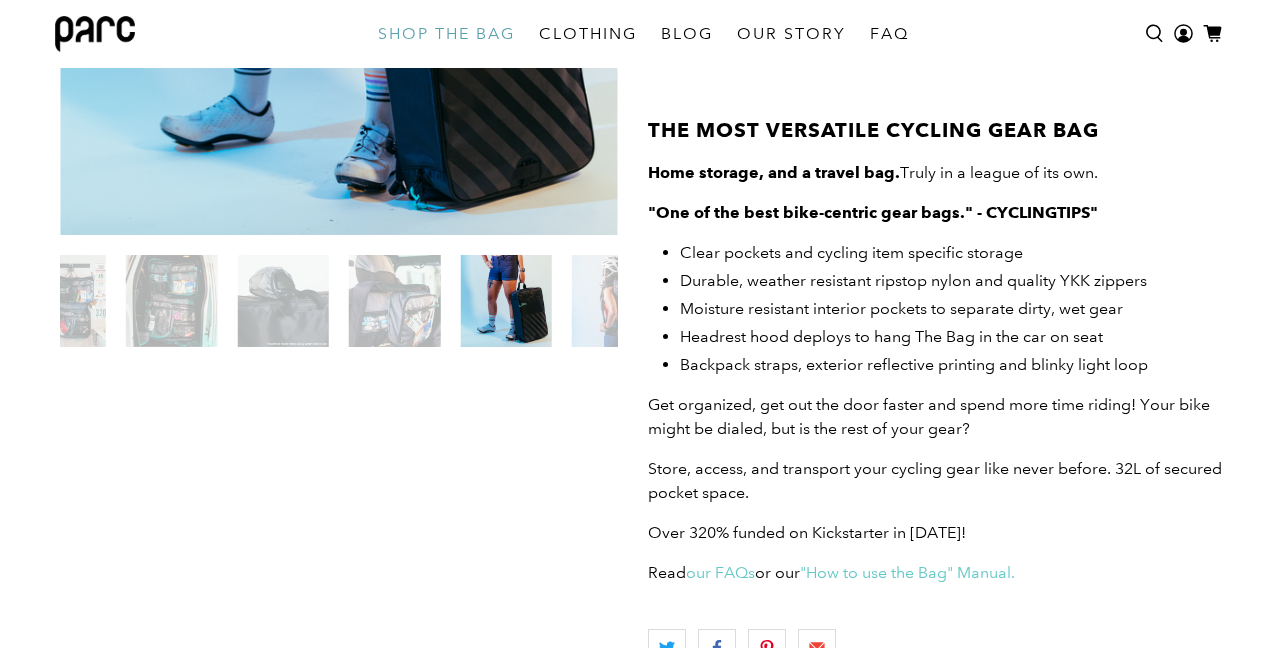 click at bounding box center [506, 301] 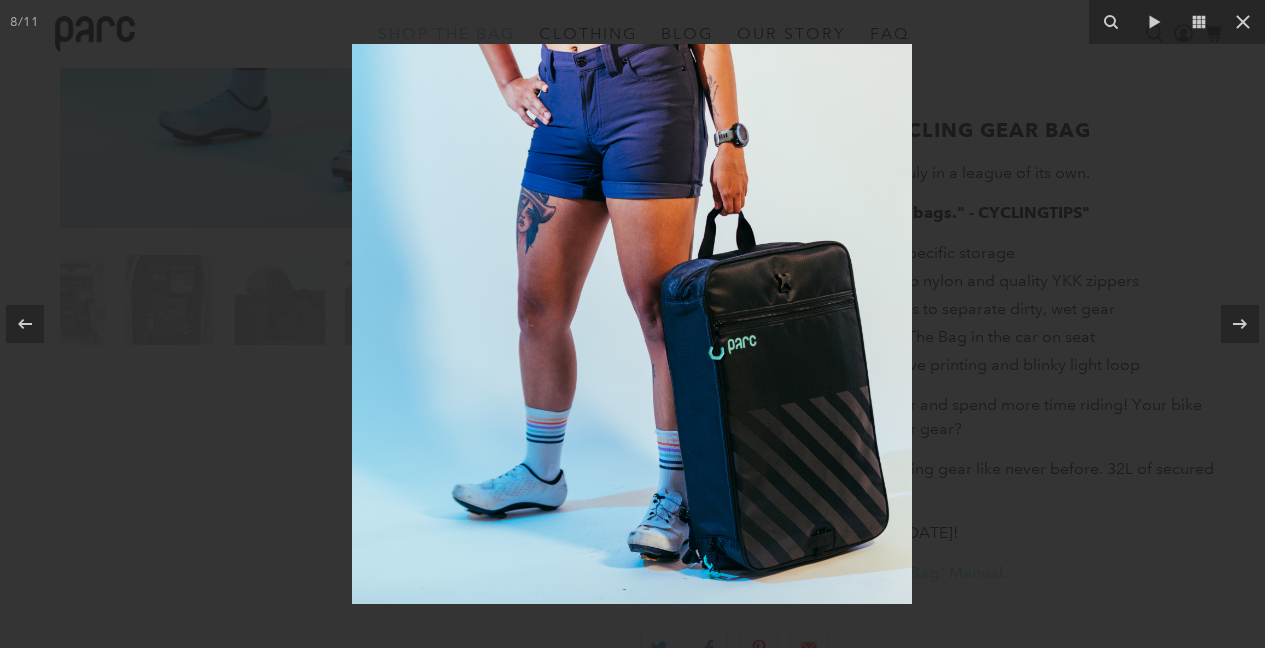 click at bounding box center [632, 324] 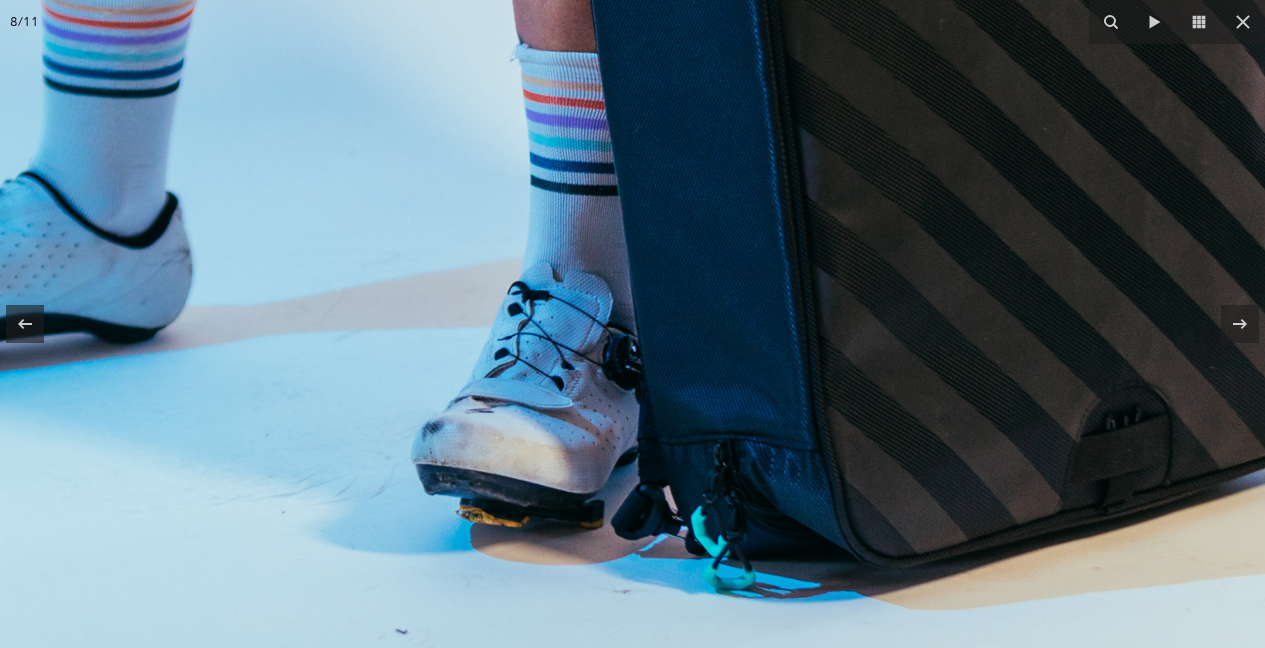 click at bounding box center (430, -339) 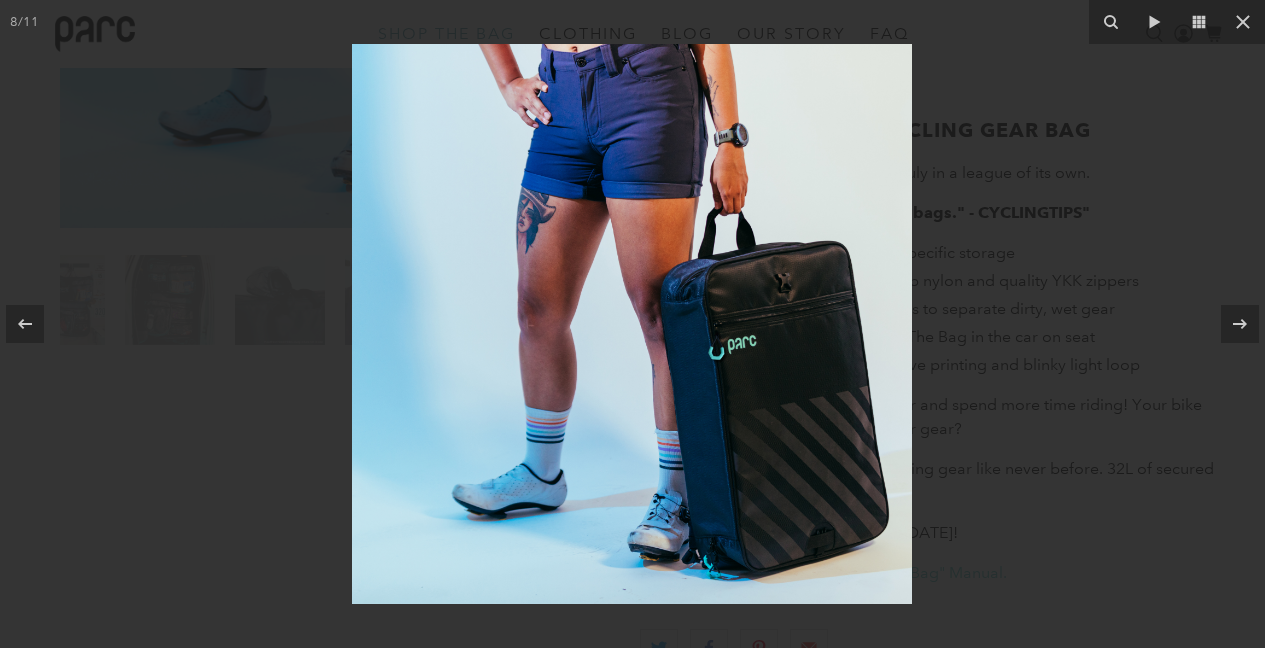 click at bounding box center (632, 324) 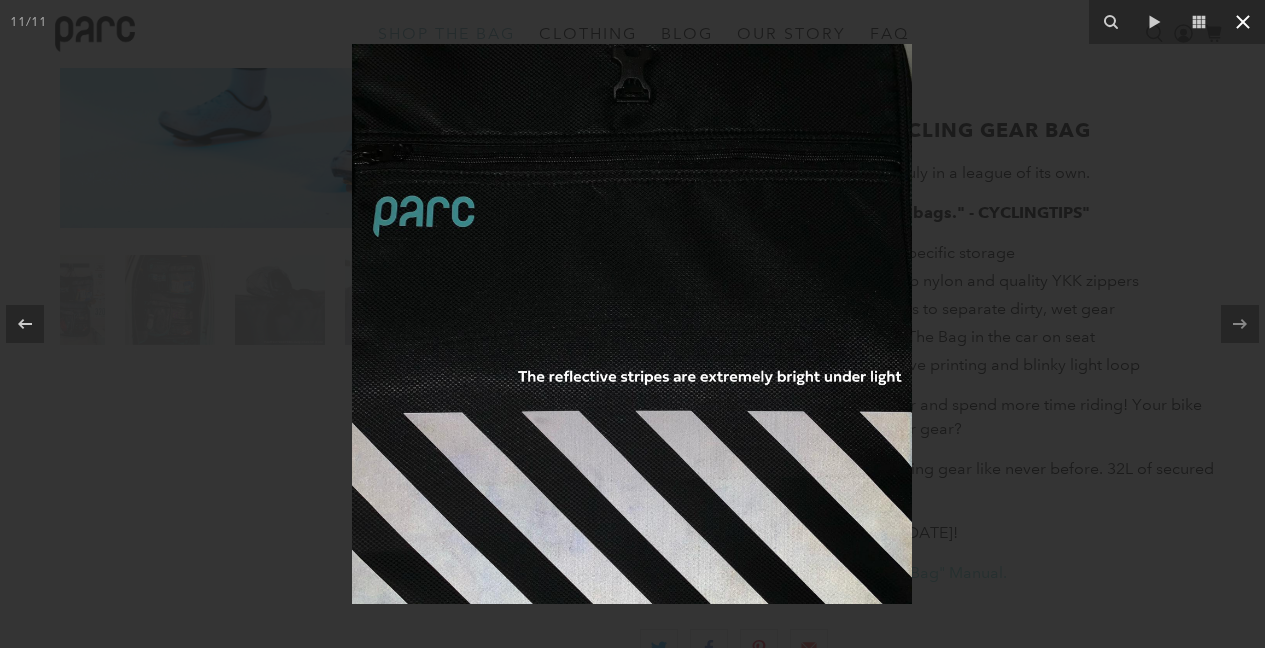 click at bounding box center [1243, 22] 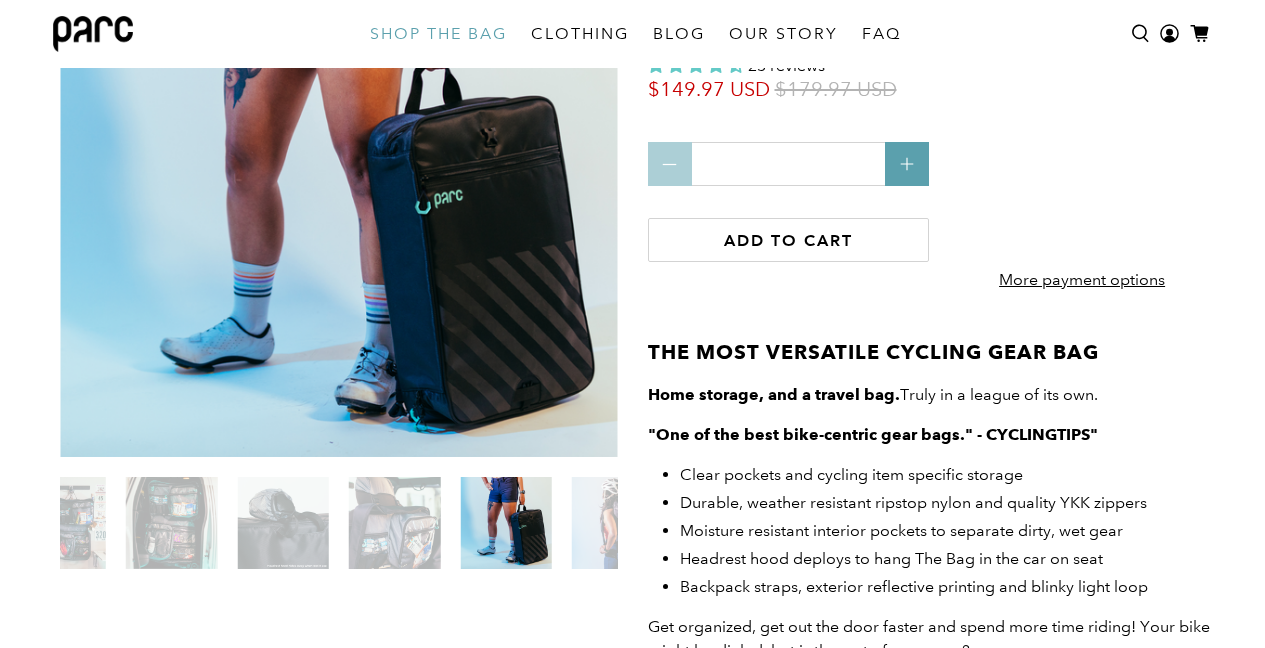 scroll, scrollTop: 0, scrollLeft: 0, axis: both 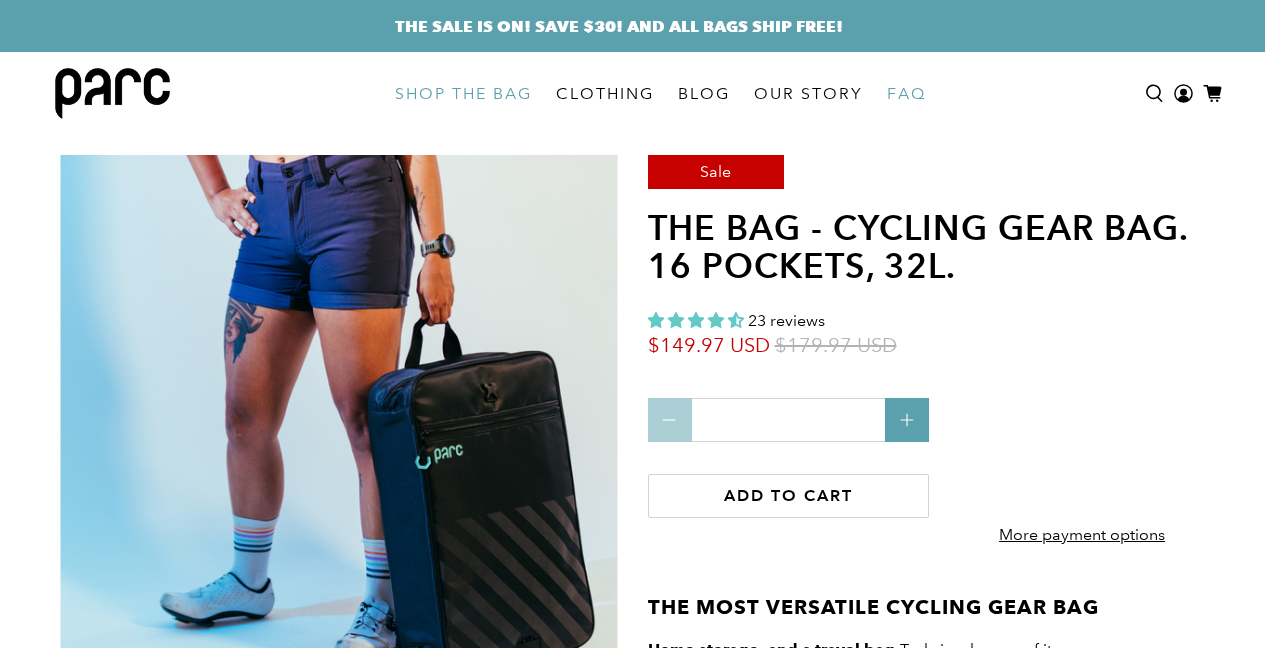 click on "FAQ" at bounding box center (906, 94) 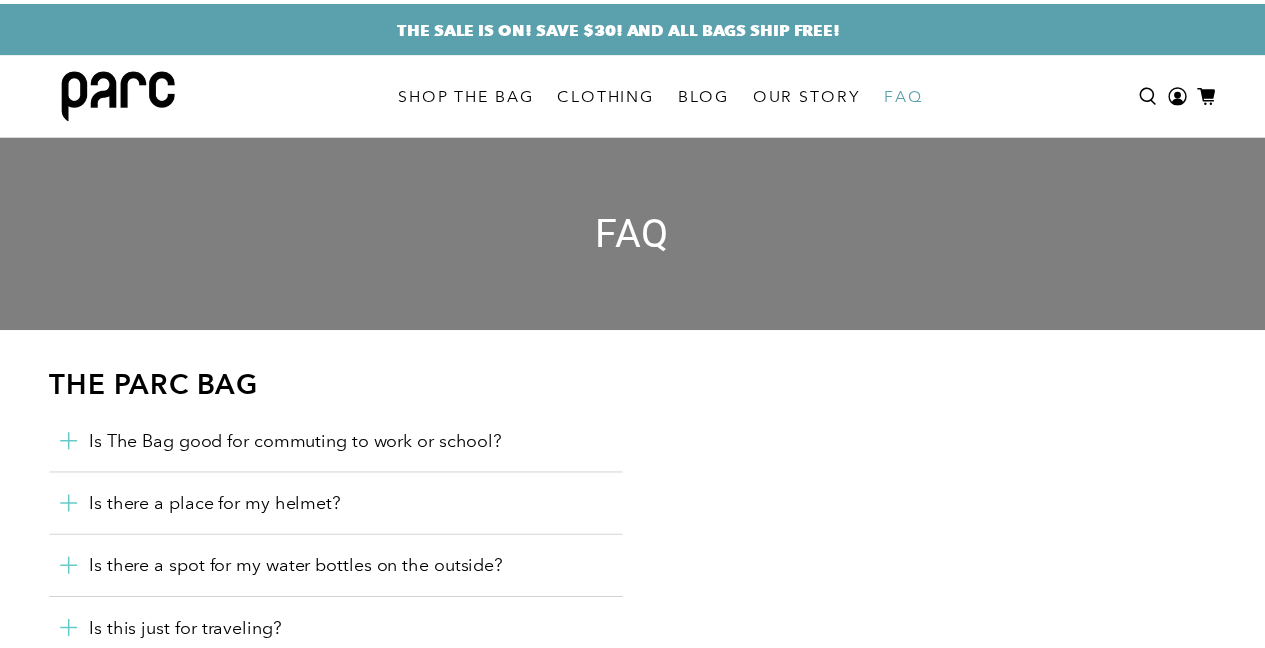 scroll, scrollTop: 0, scrollLeft: 0, axis: both 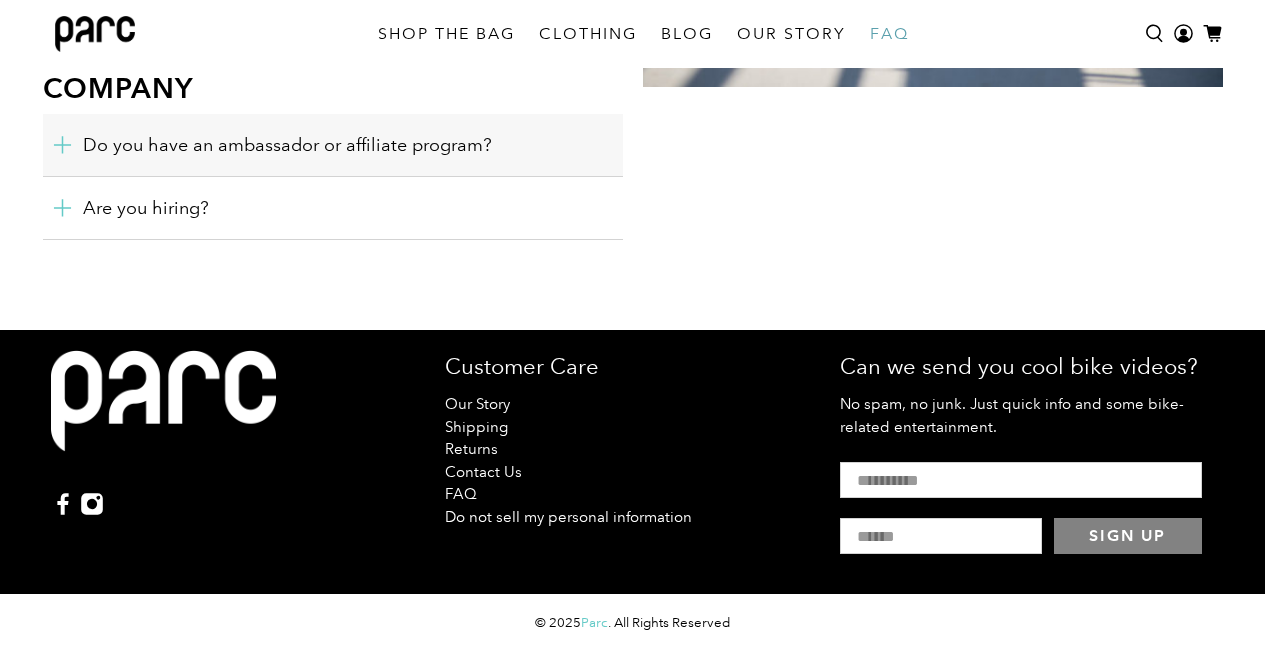 click on "Do you have an ambassador or affiliate program?" at bounding box center (333, 145) 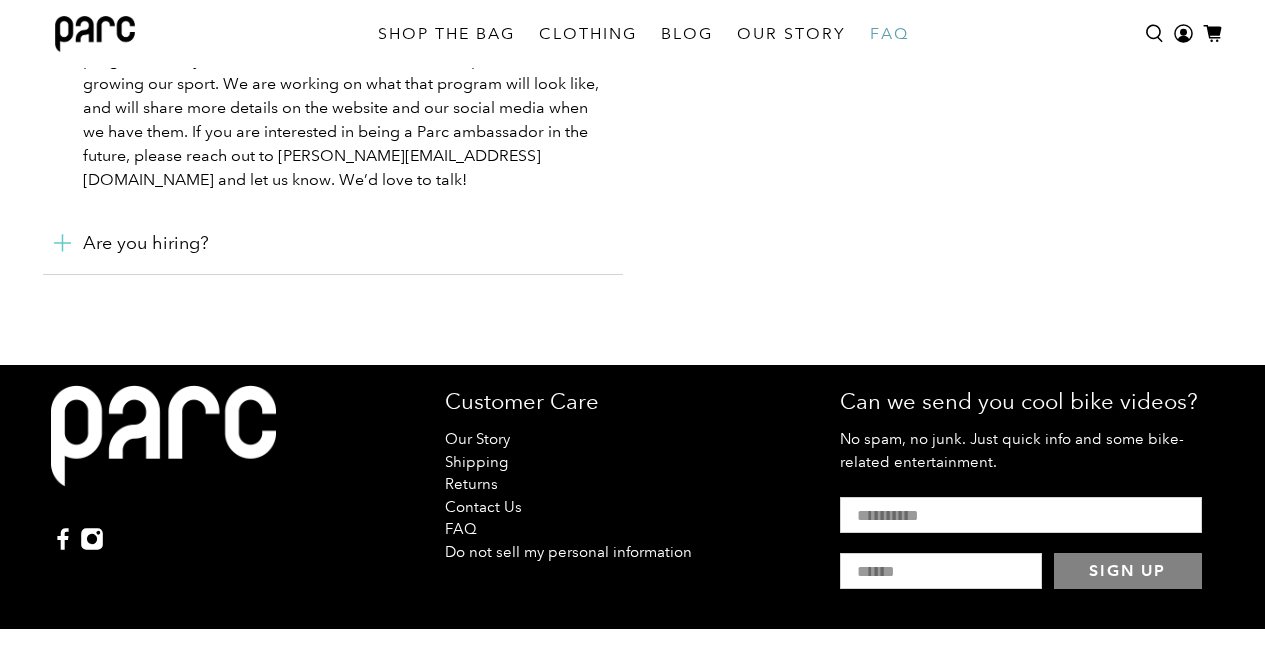 scroll, scrollTop: 1345, scrollLeft: 0, axis: vertical 